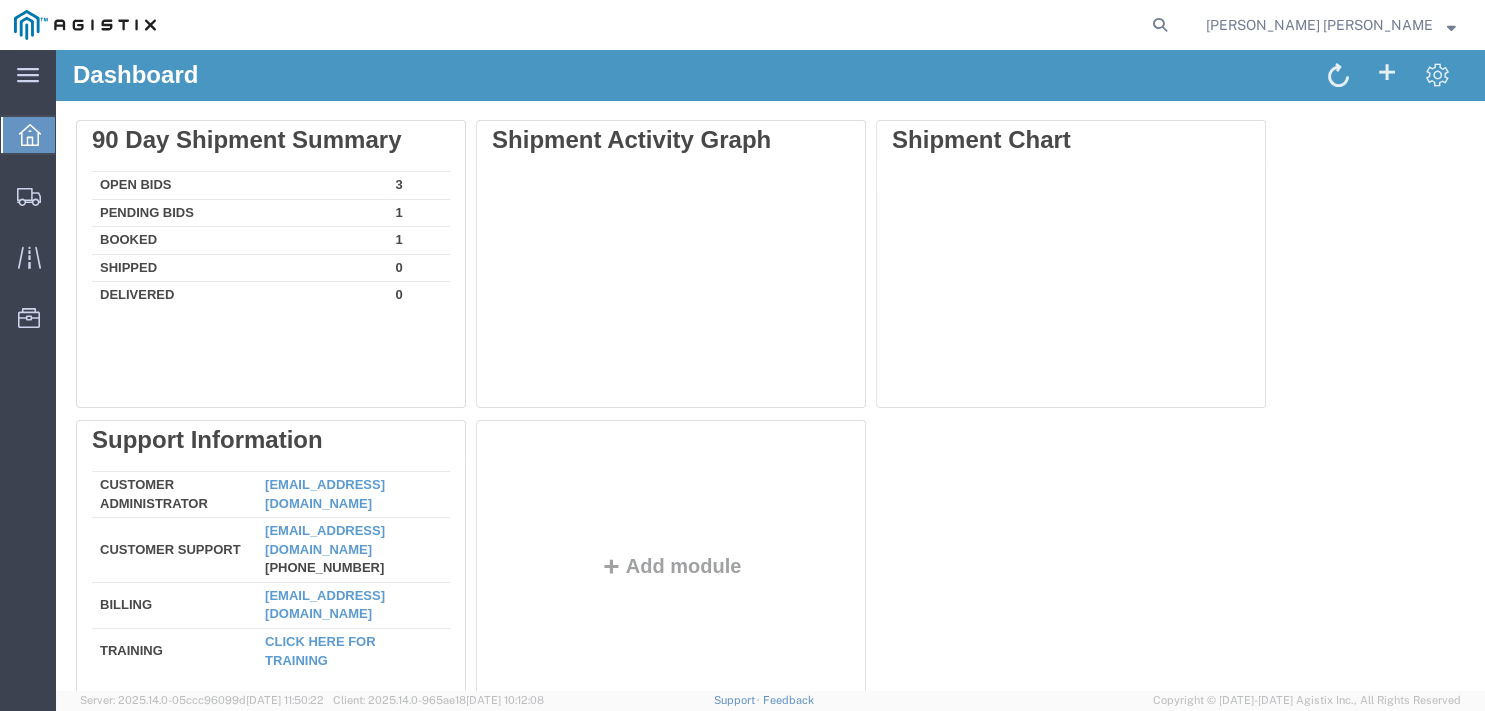 scroll, scrollTop: 0, scrollLeft: 0, axis: both 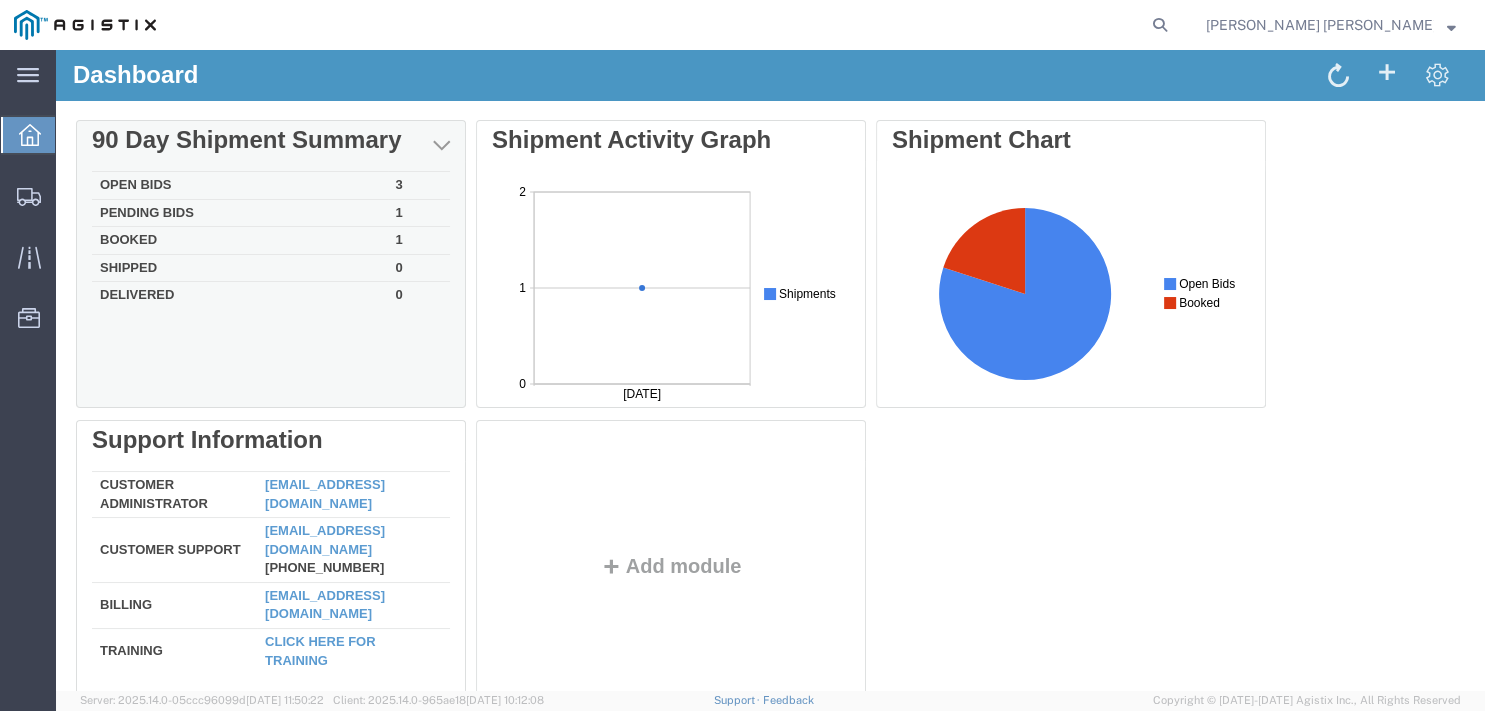 click on "Open Bids" at bounding box center [240, 186] 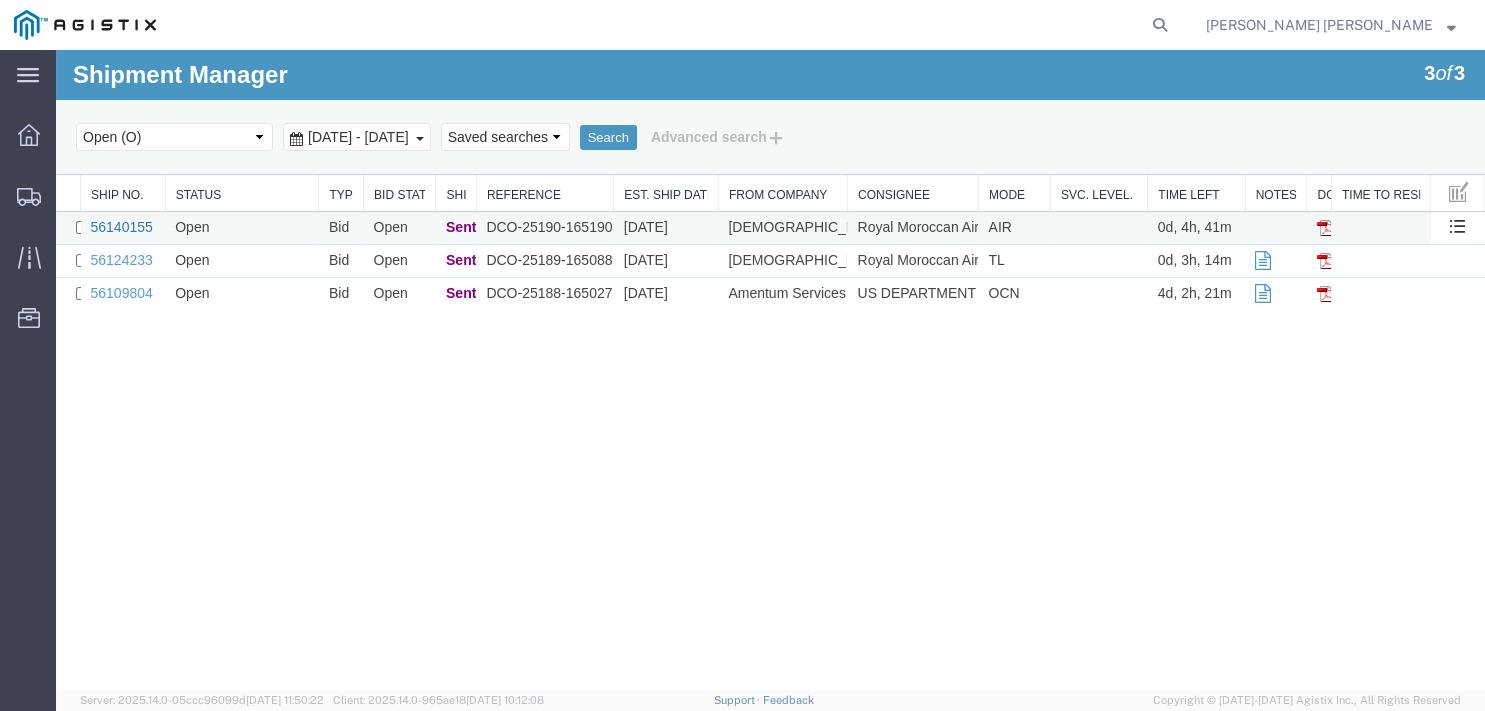 click on "56140155" at bounding box center [122, 227] 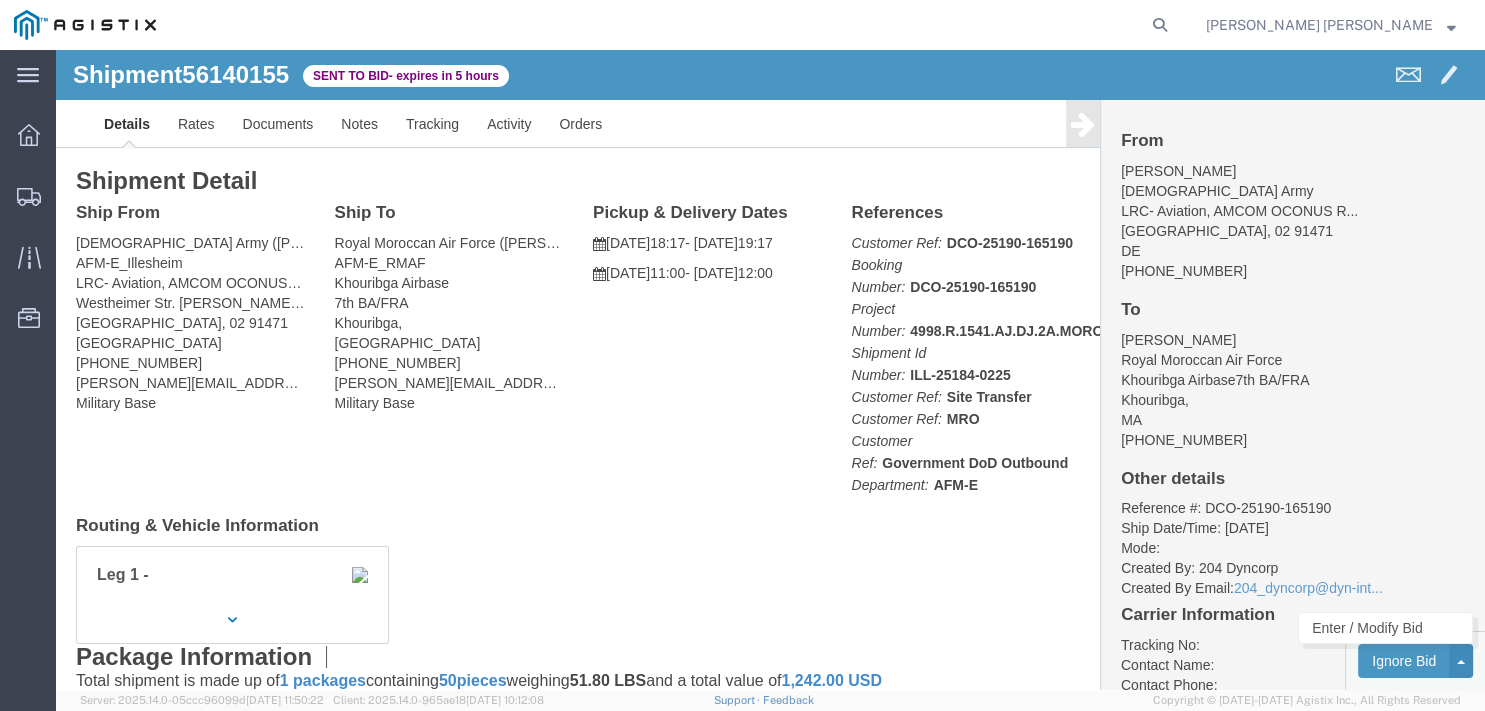 click 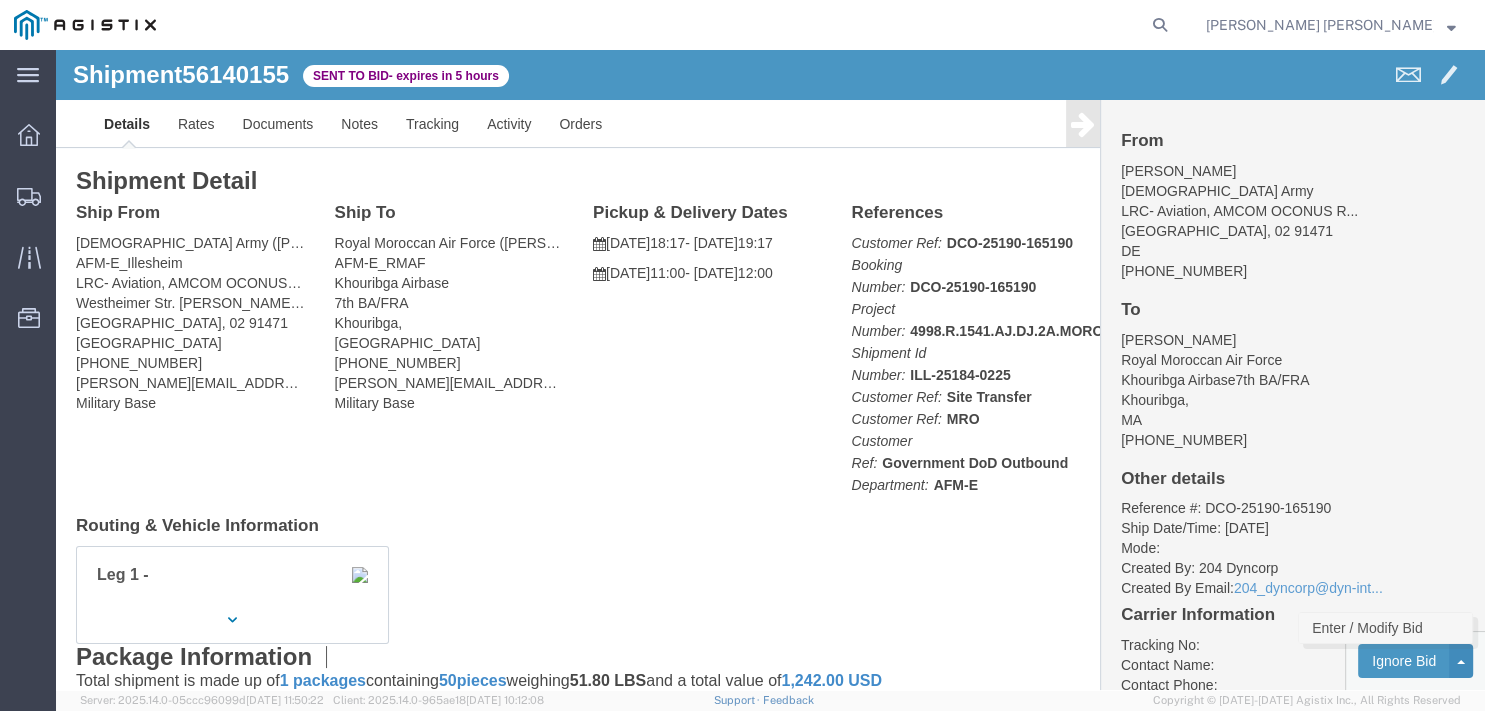 click on "Enter / Modify Bid" 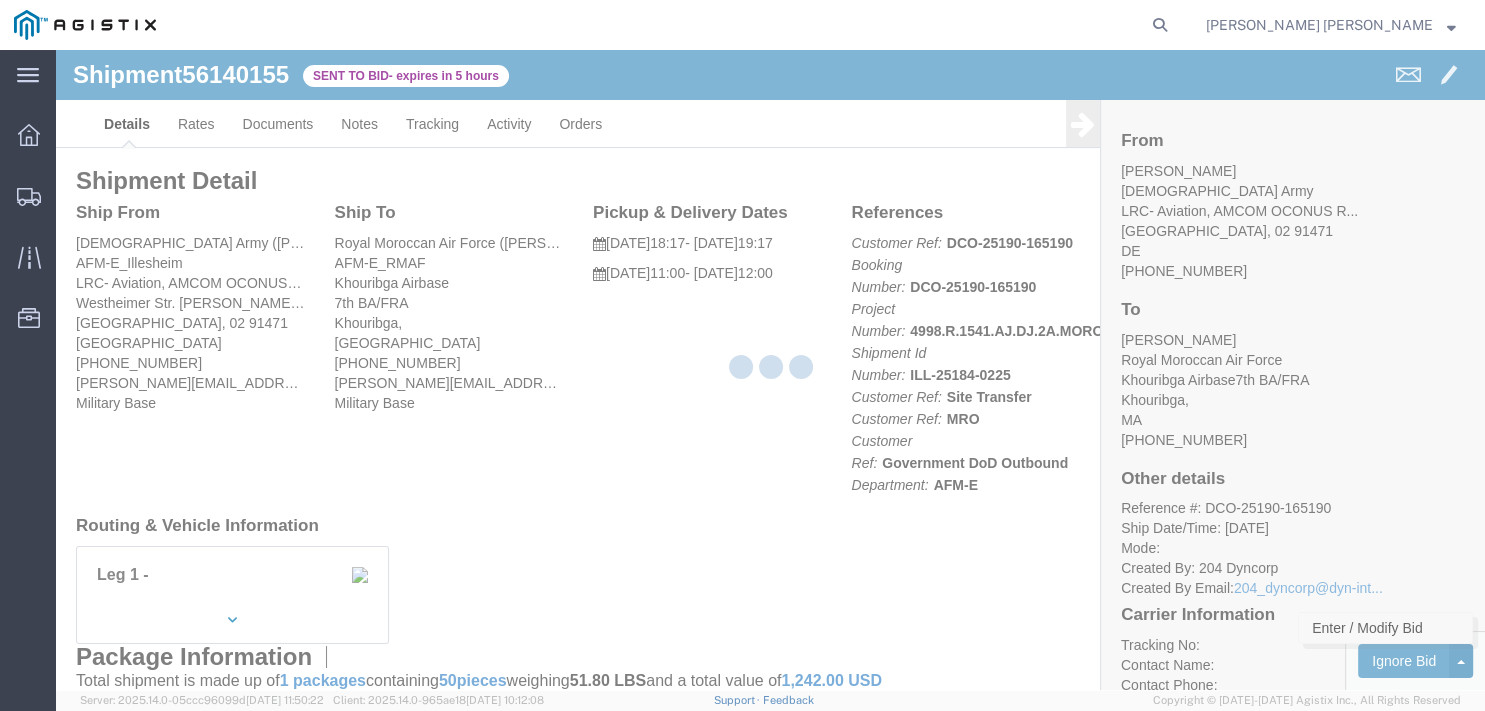 select on "18033" 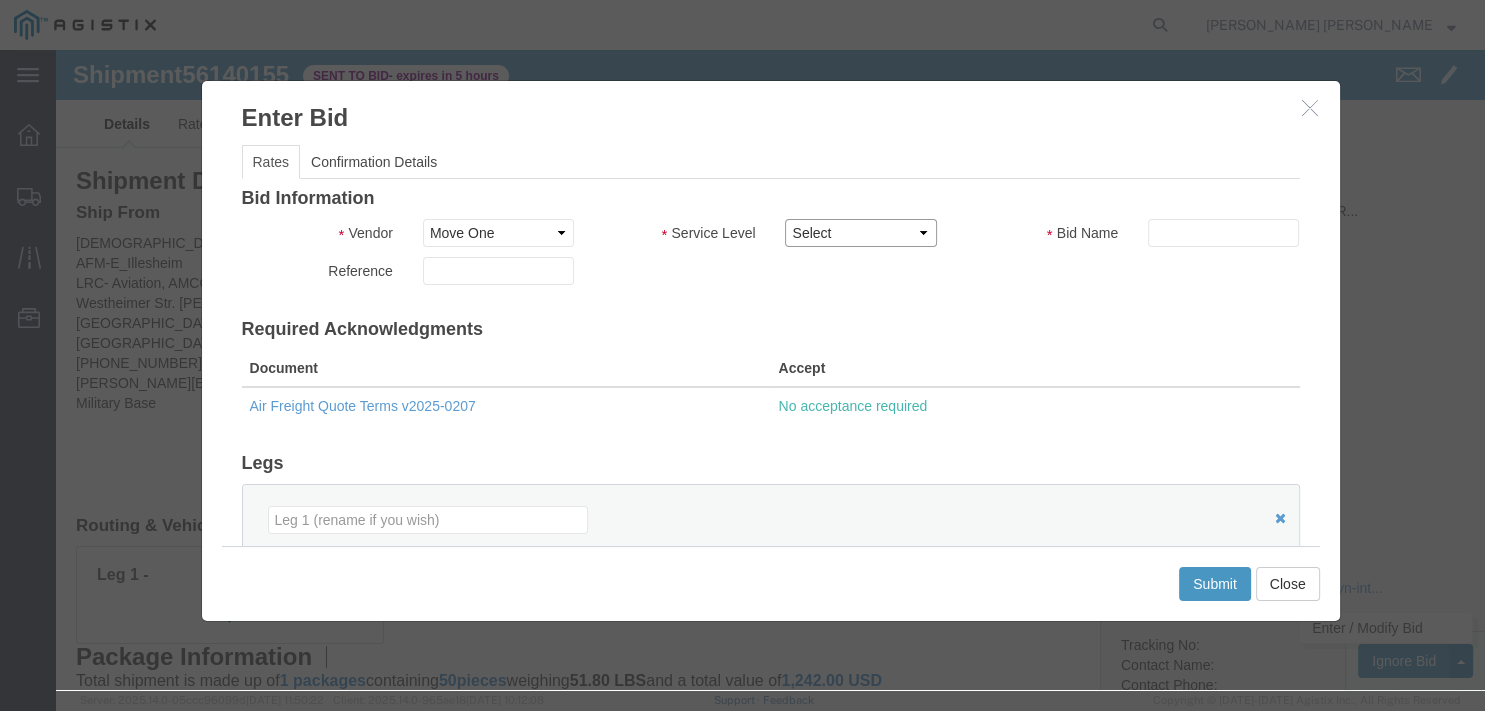 select on "34763" 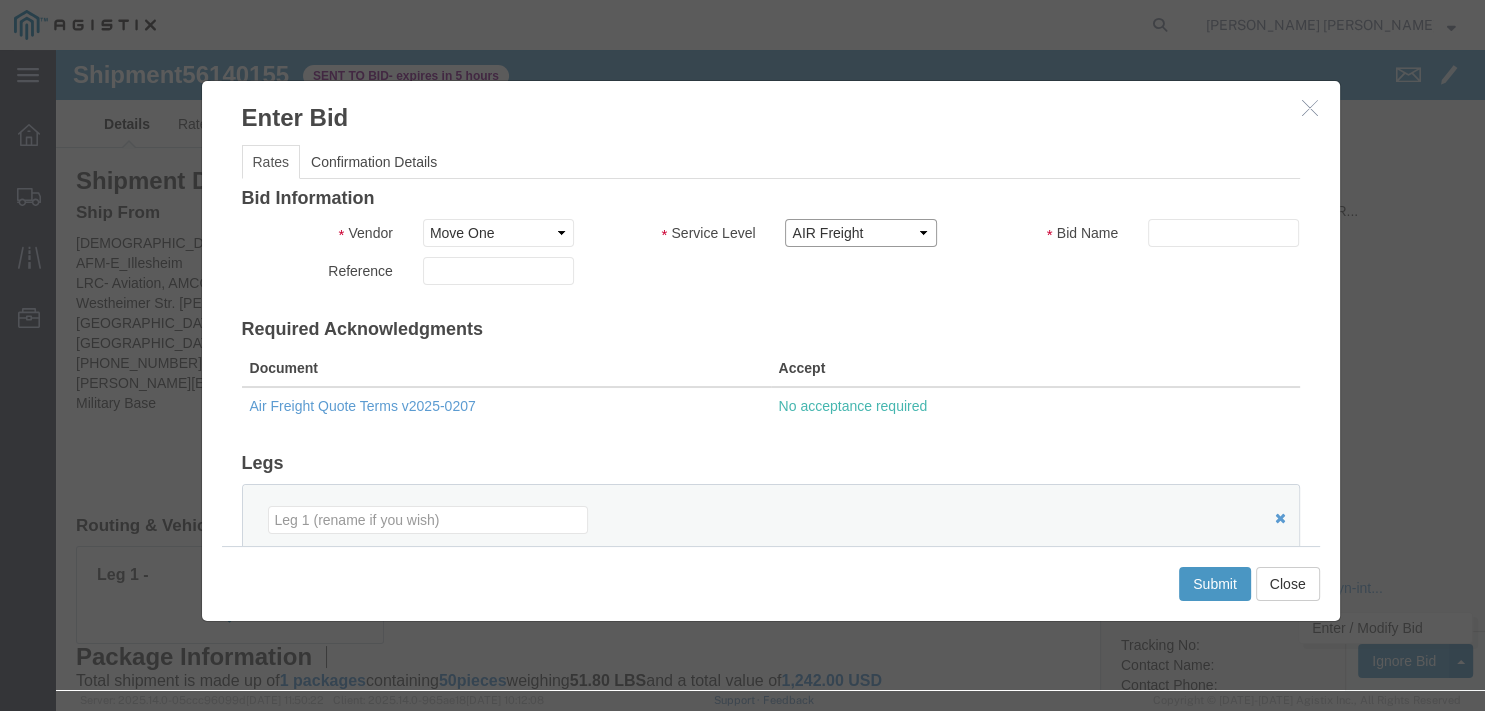 click on "AIR Freight" 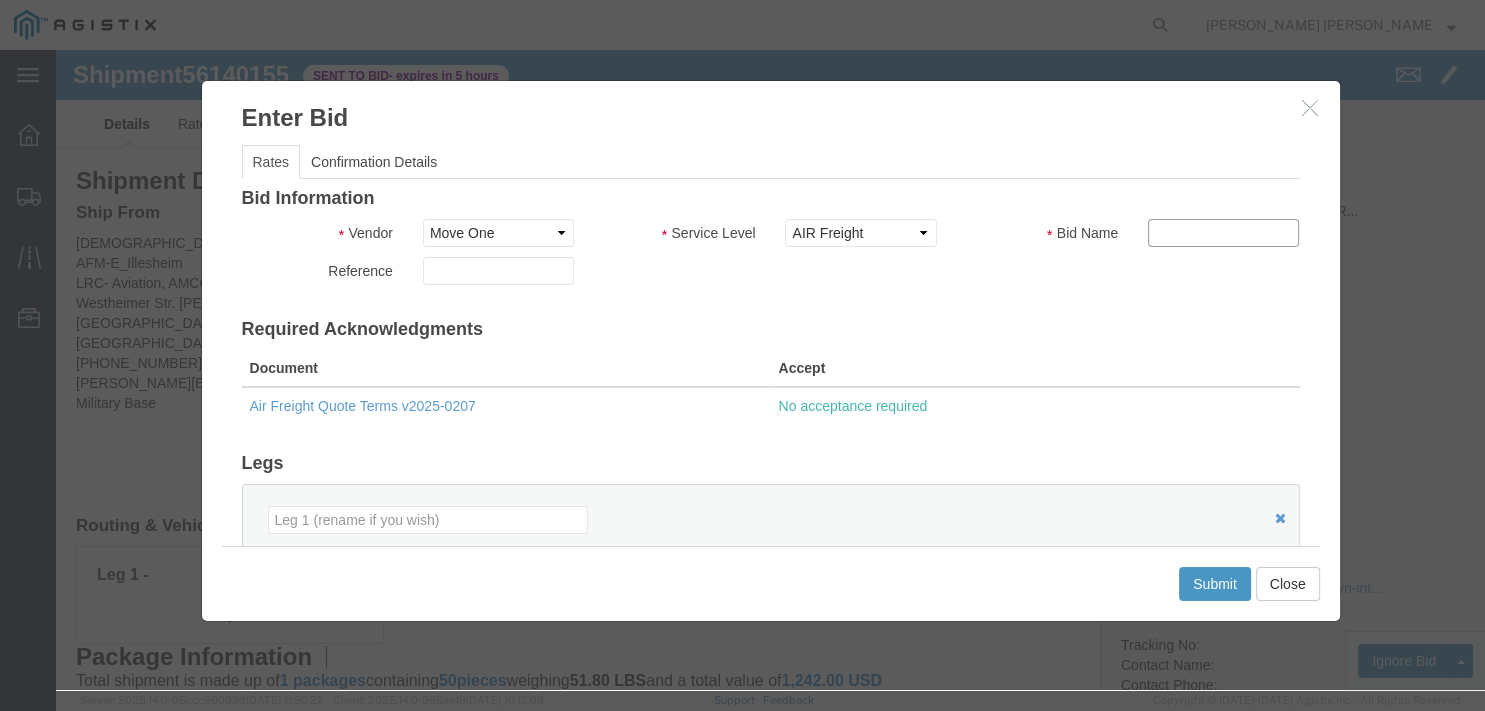 click 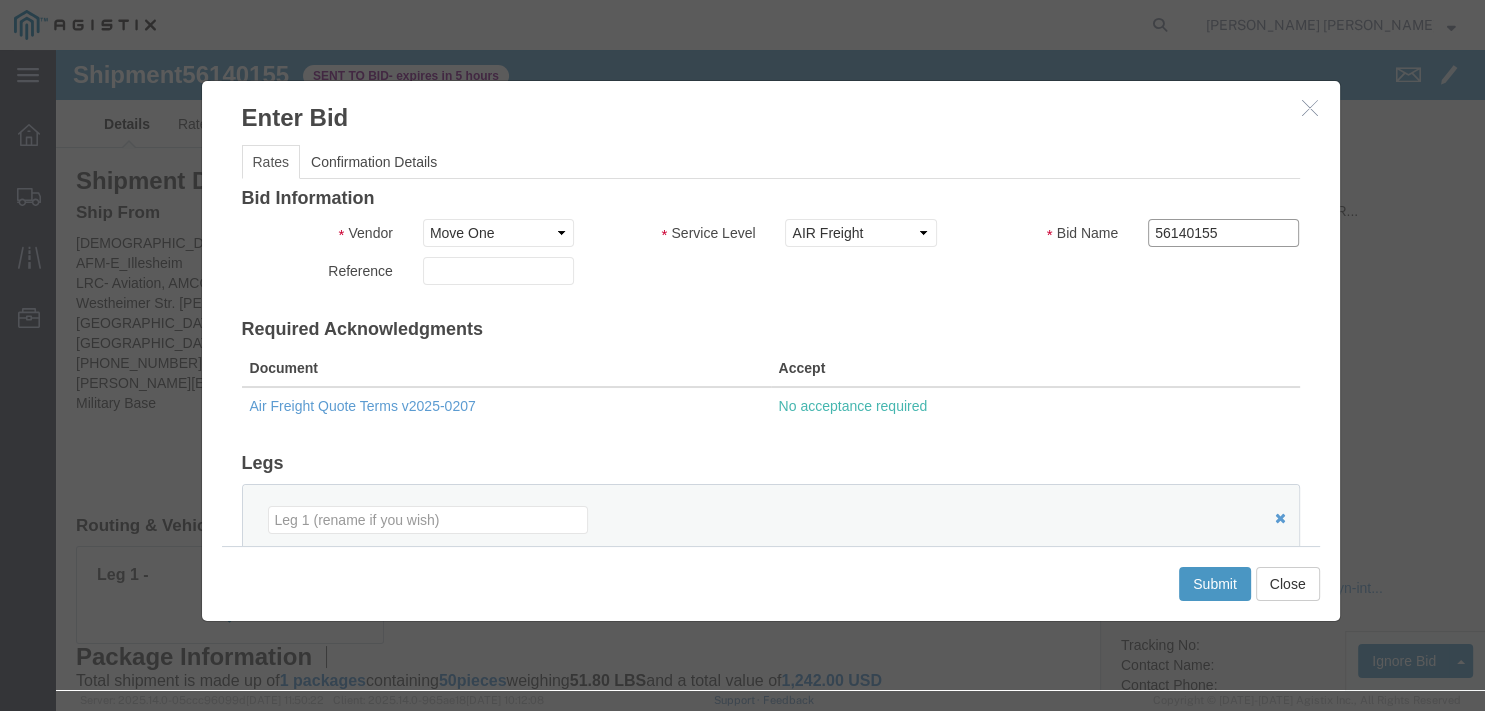 type on "56140155" 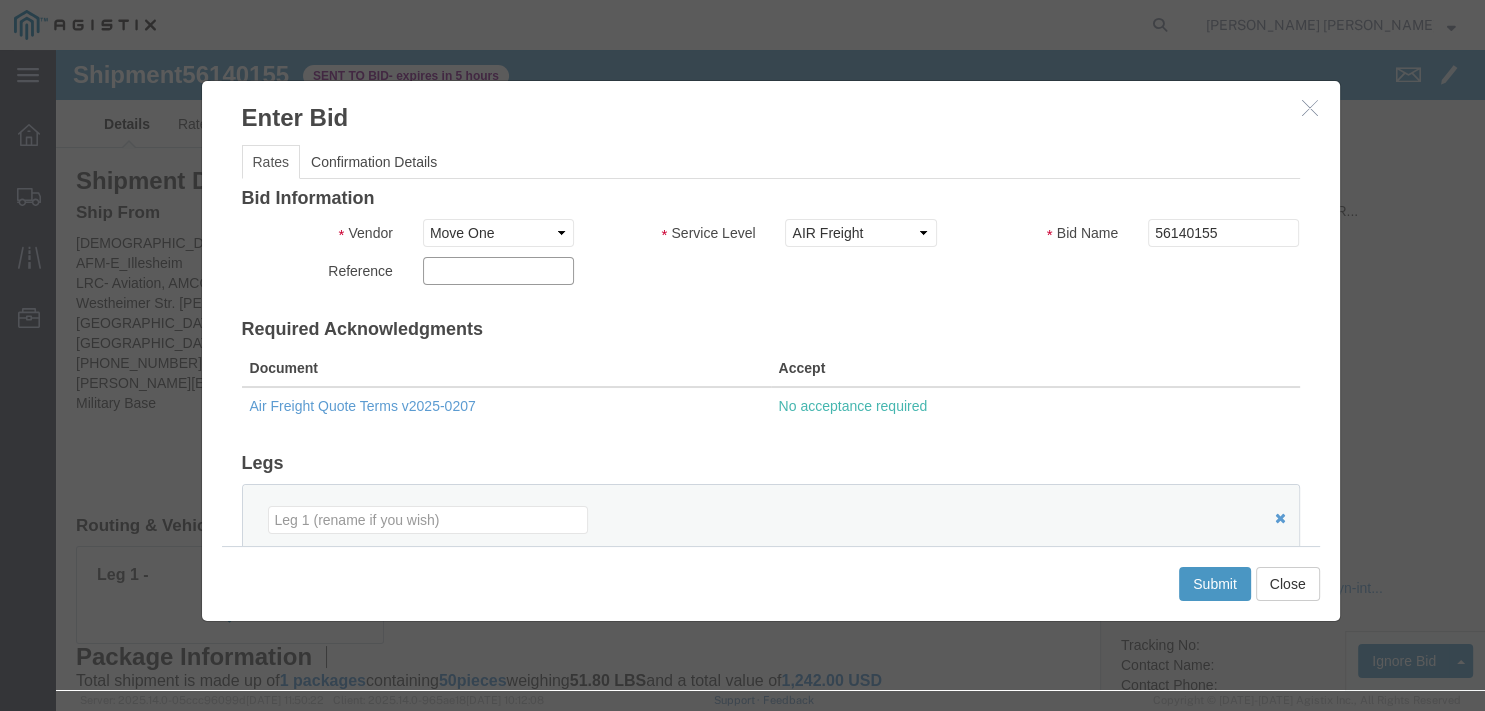 click 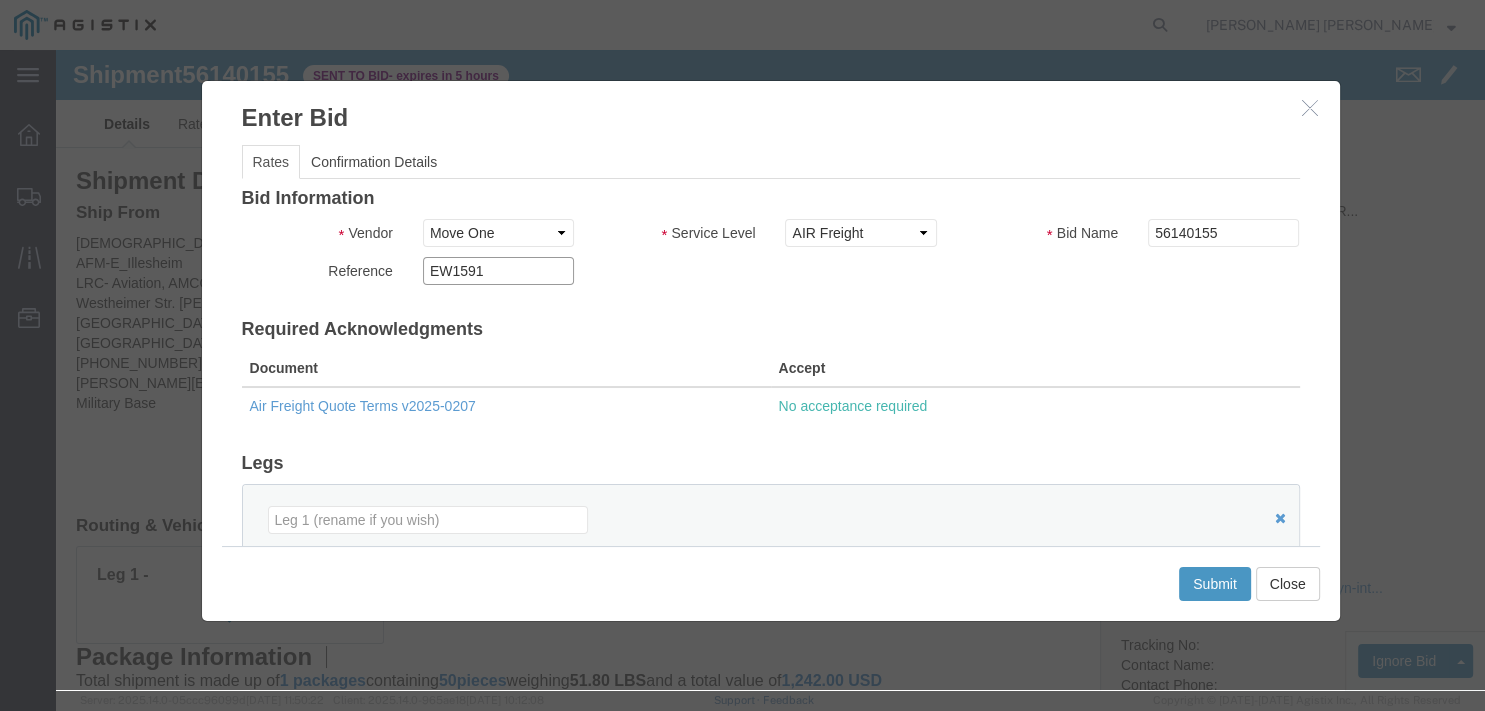 type on "EW1591" 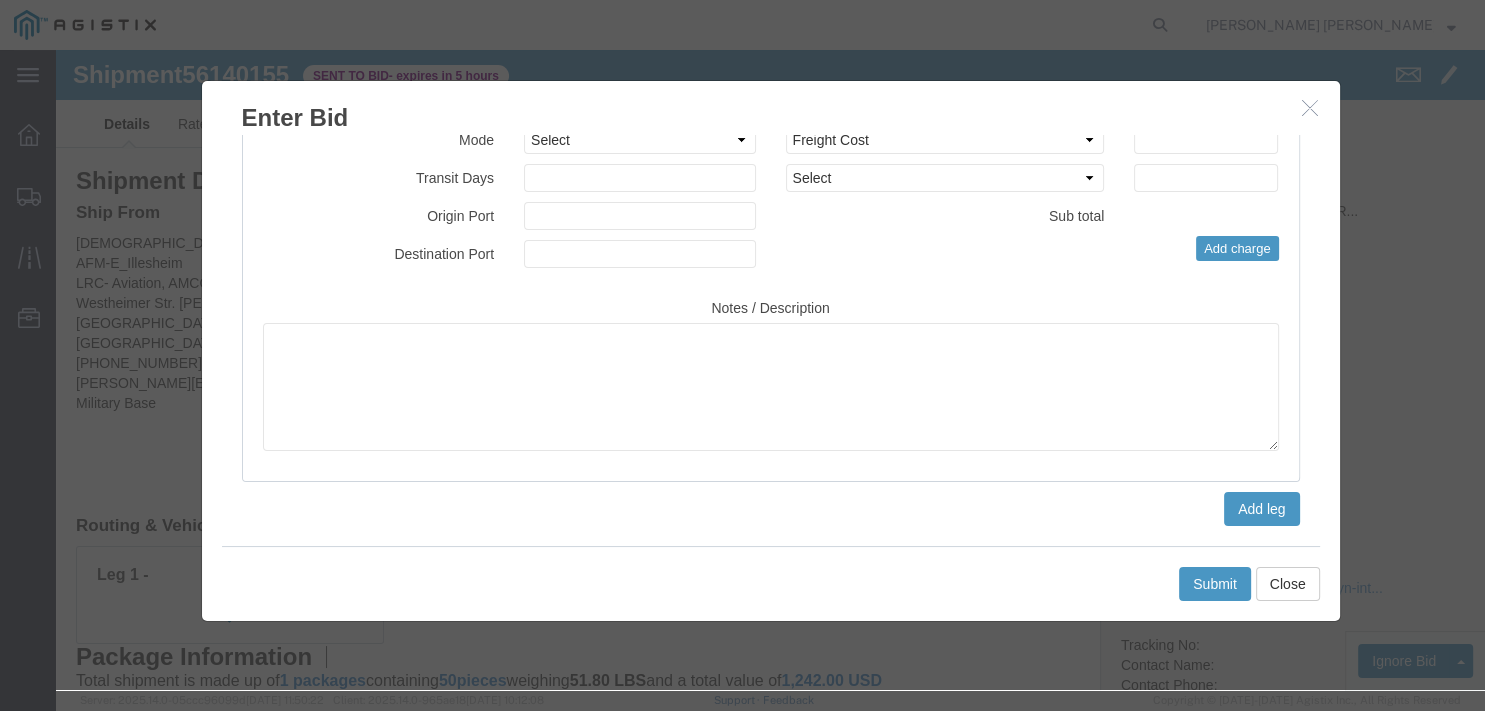 scroll, scrollTop: 450, scrollLeft: 0, axis: vertical 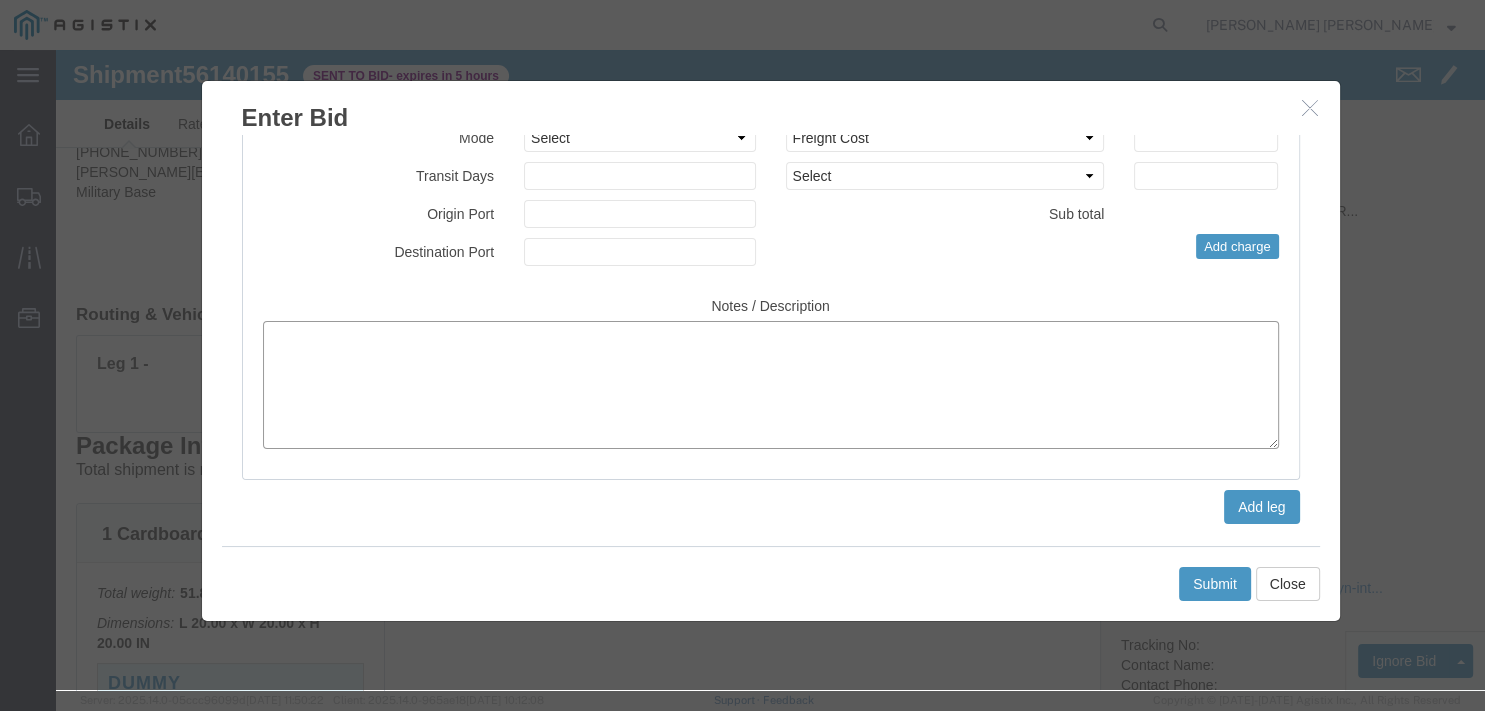 click 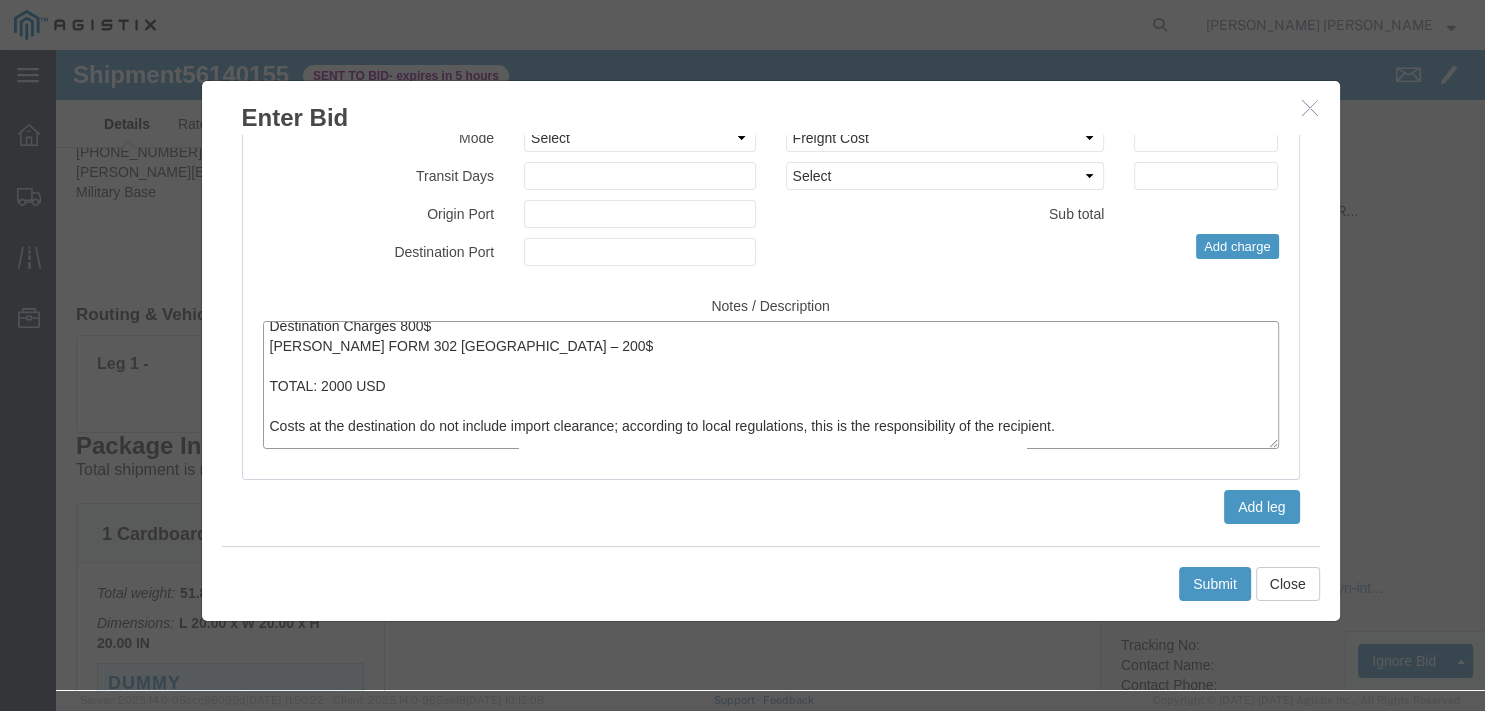 scroll, scrollTop: 0, scrollLeft: 0, axis: both 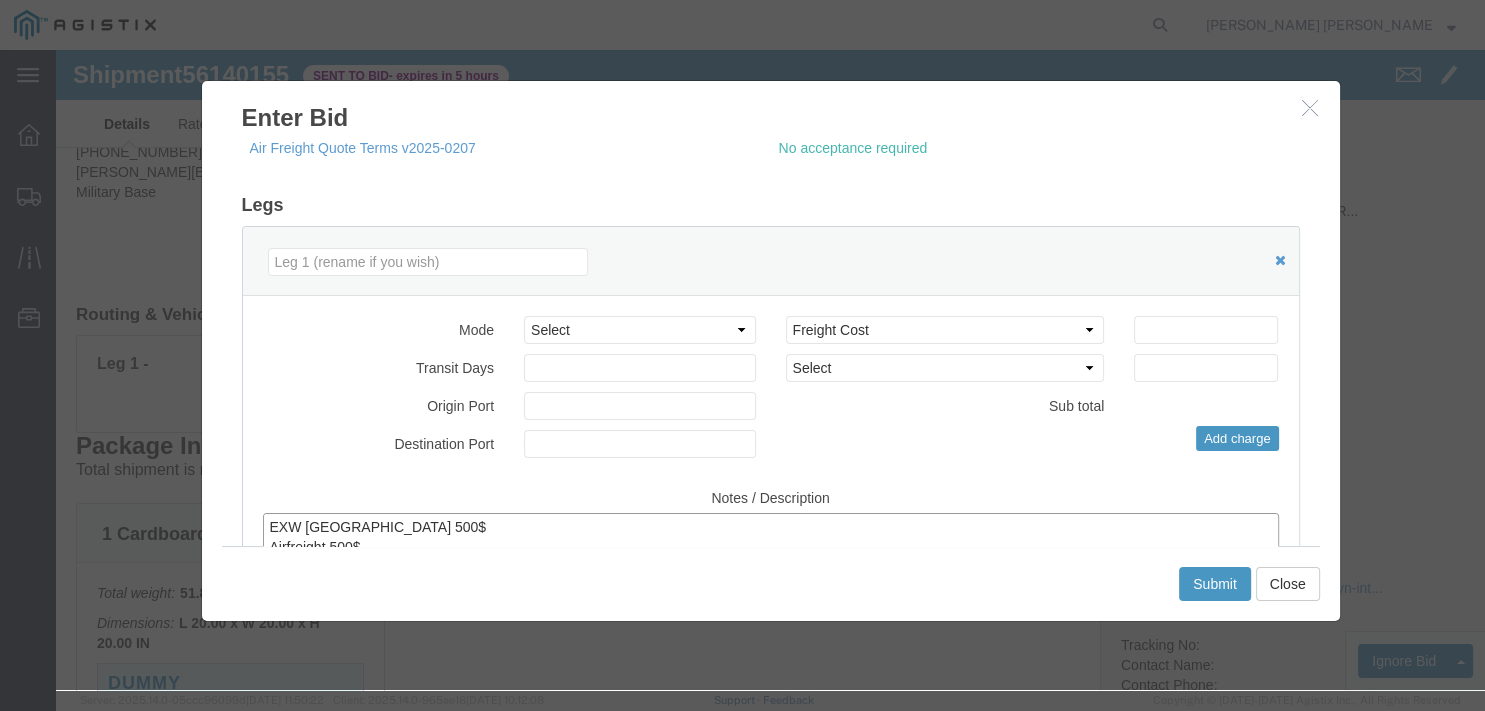 type on "EXW Germany 500$
Airfreight 500$
Destination Charges 800$
Currier FORM 302 Germany – 200$
TOTAL: 2000 USD
Costs at the destination do not include import clearance; according to local regulations, this is the responsibility of the recipient.
Morocco is not a NATO member, so FORM 302 does not apply to them. Therefore, we would need to coordinate clearance with the recipient; it is best to contact them in advance.
Valid for neutral, stackable goods , 7 days.
Not include insurance." 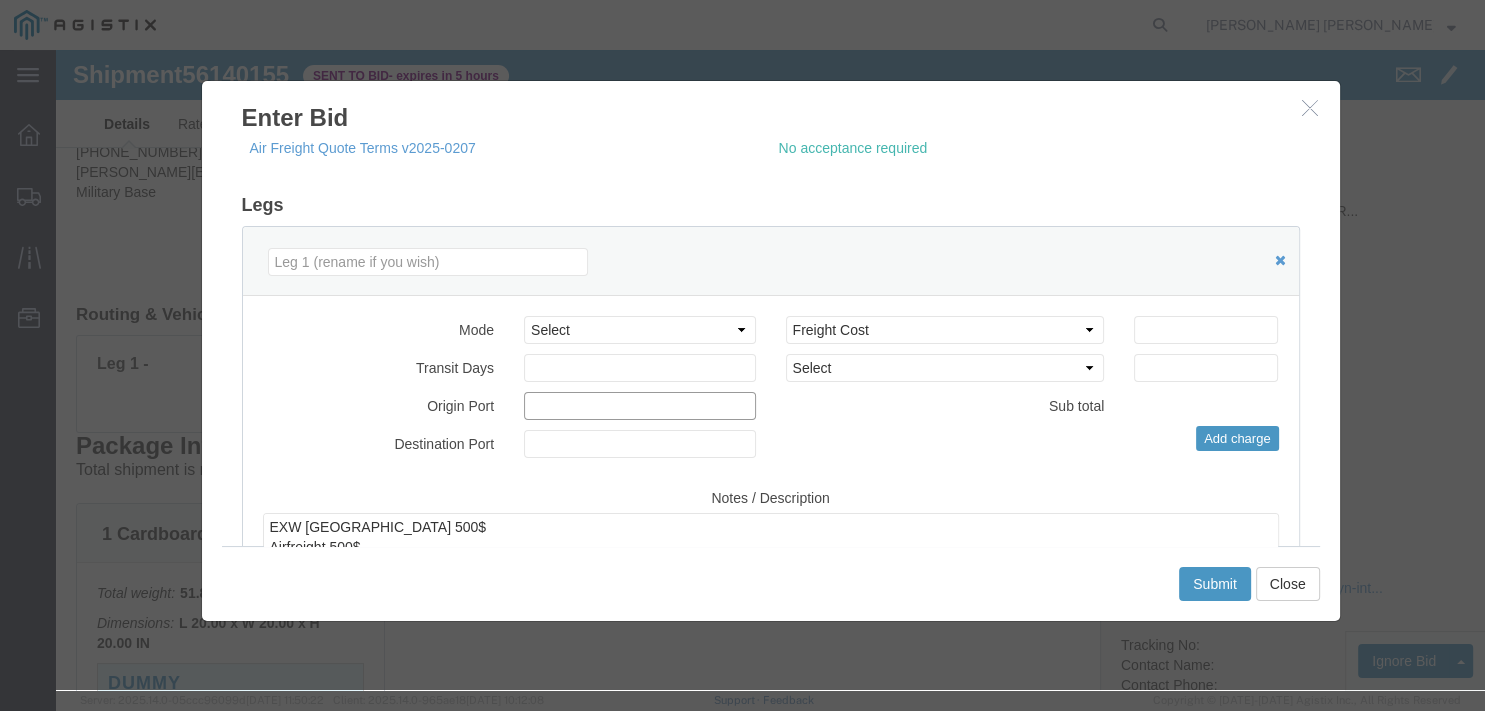 click 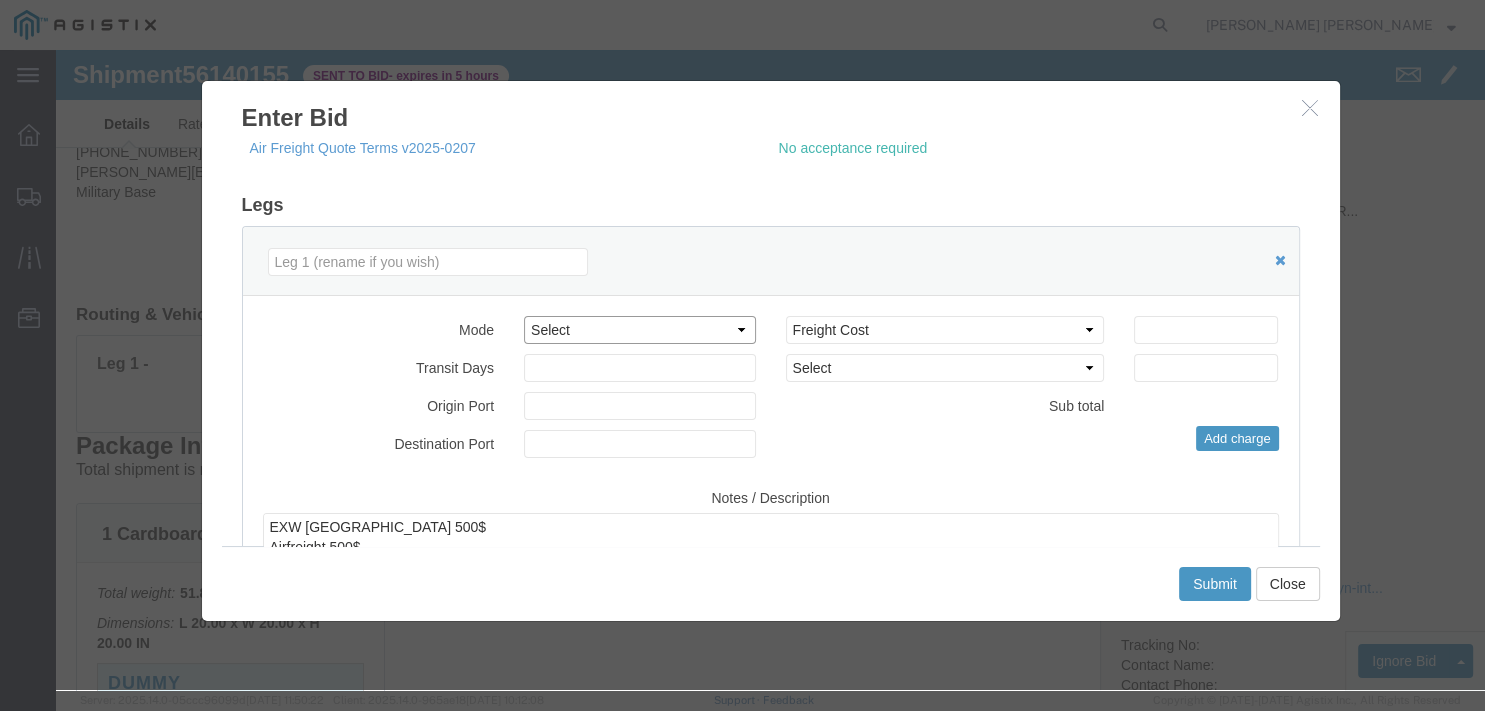 select on "AIR" 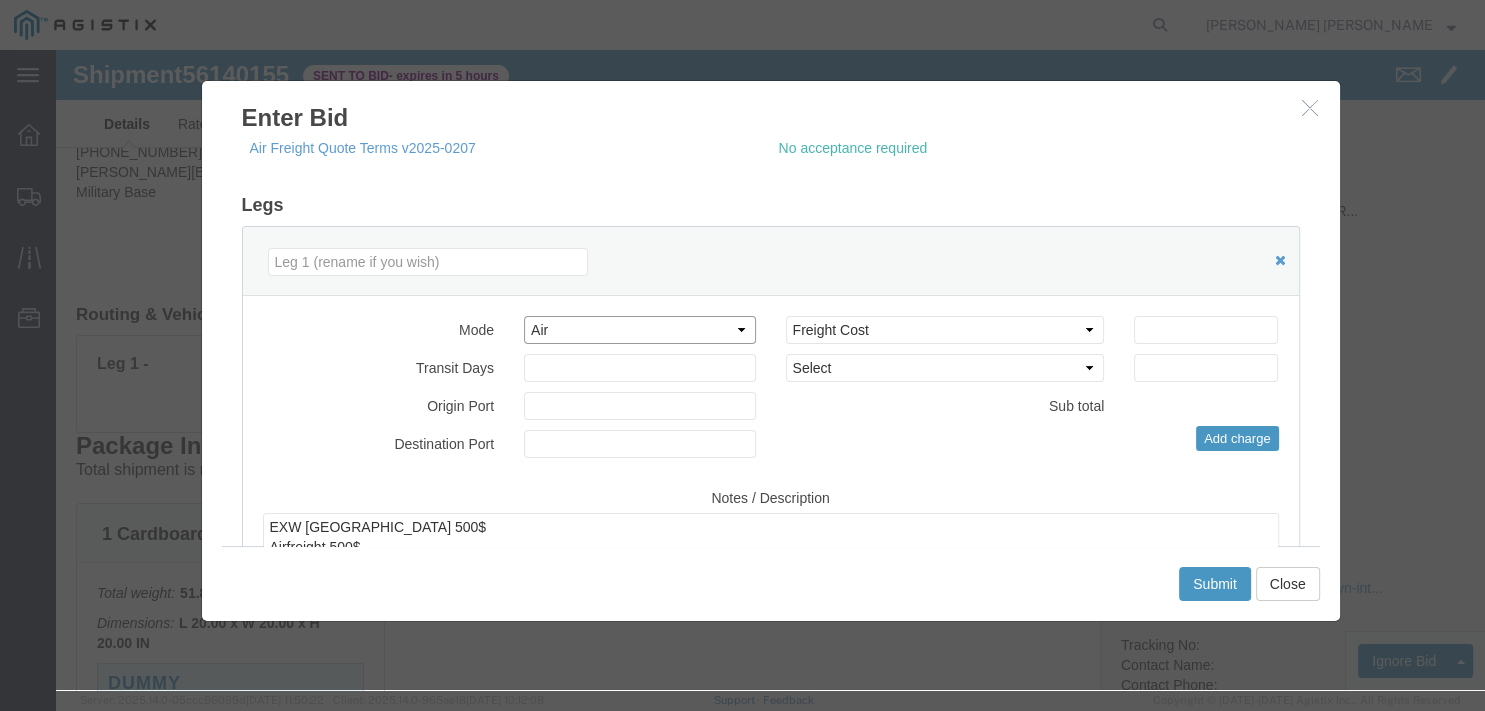 click on "Air" 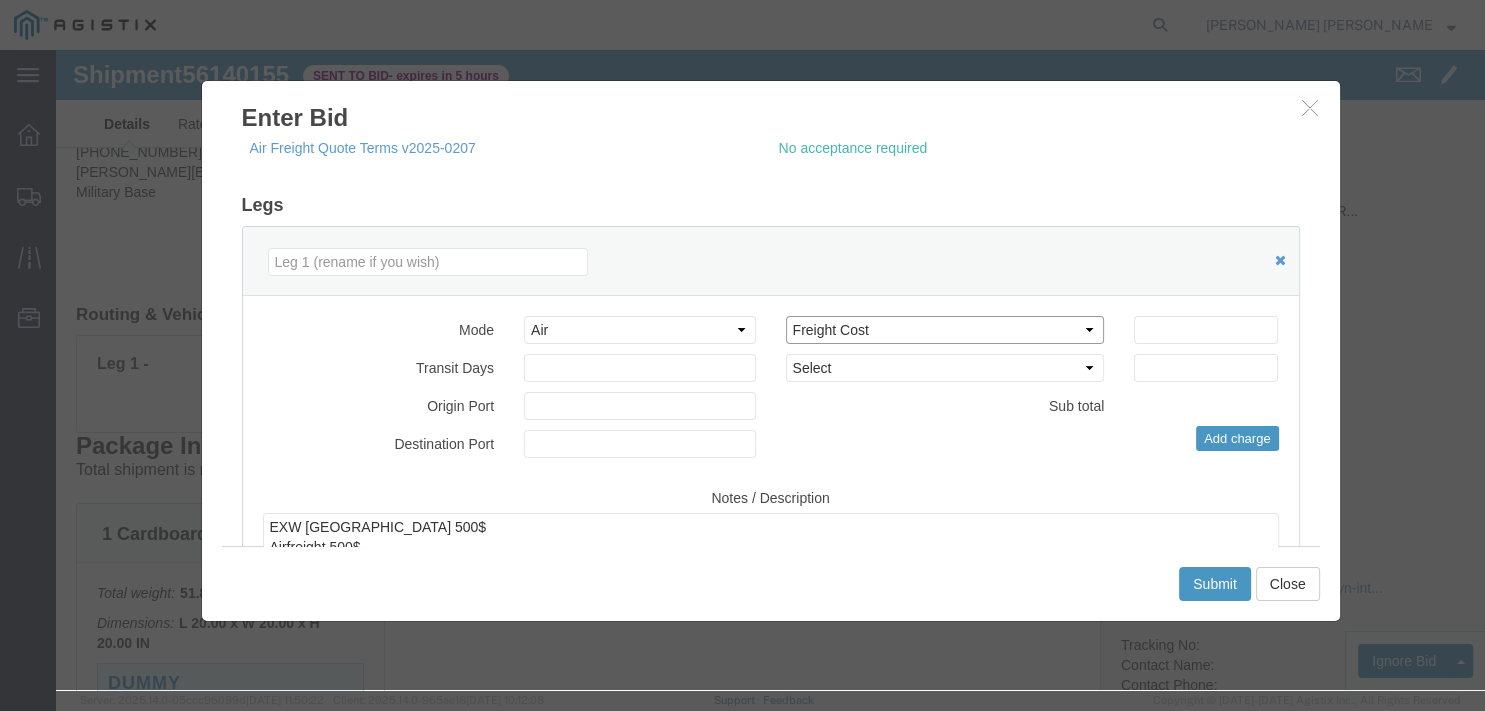 select on "ORIGIN_FEE" 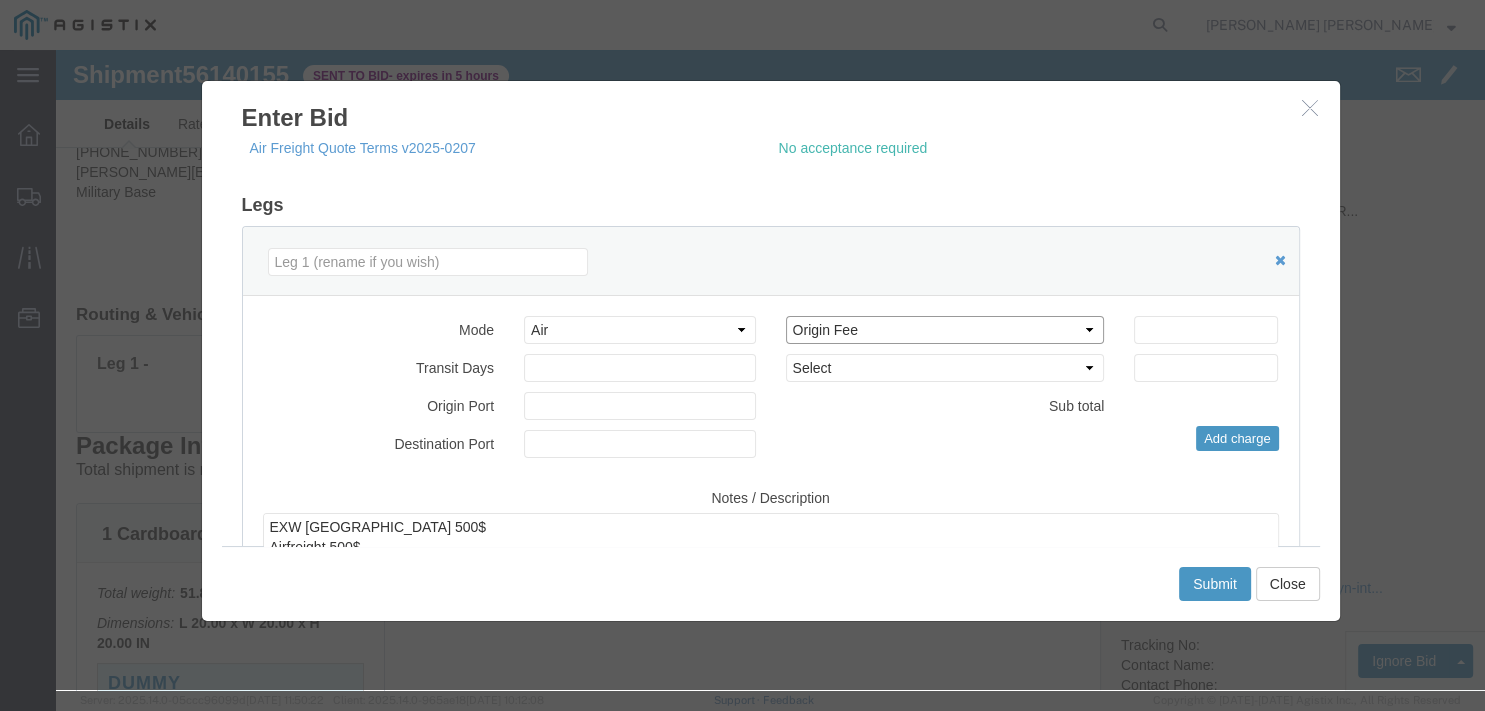 click on "Origin Fee" 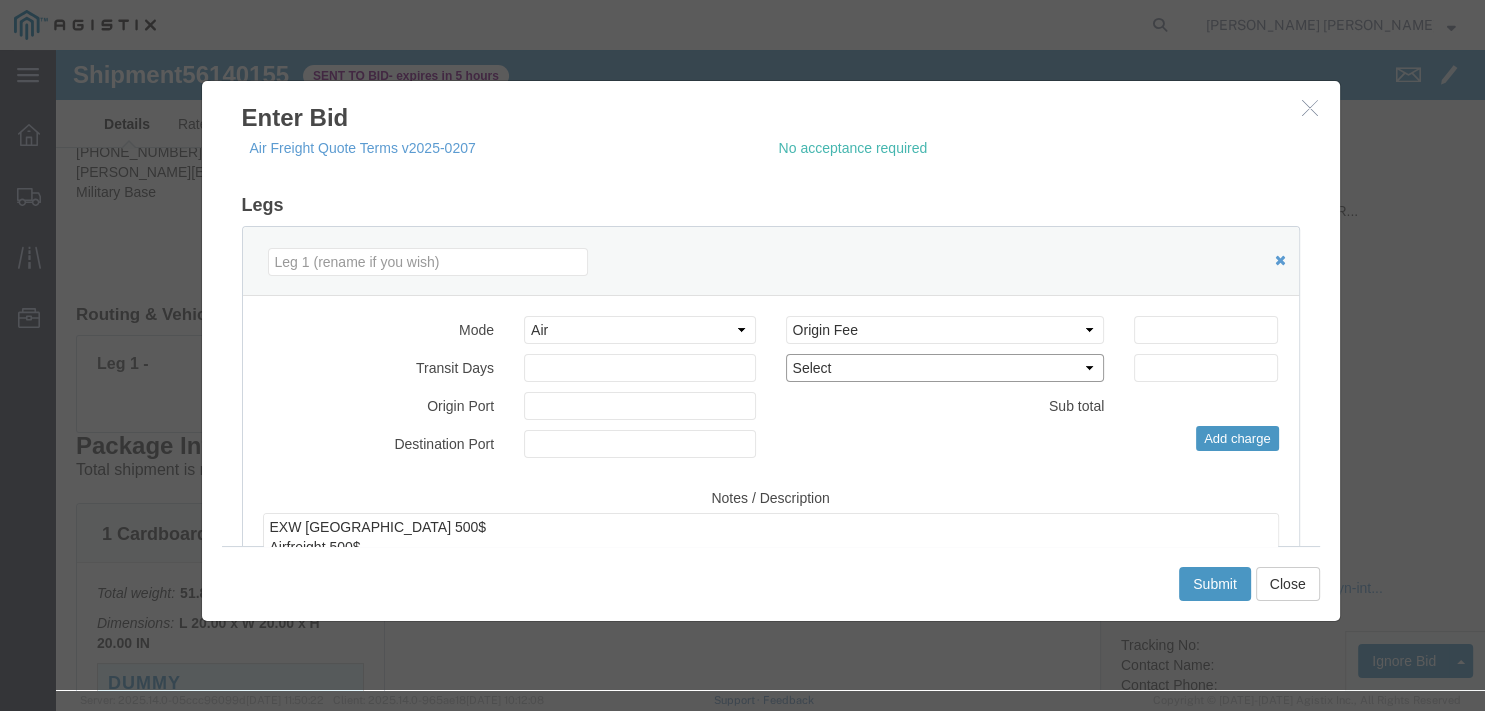 select on "FREIGHT_AIR" 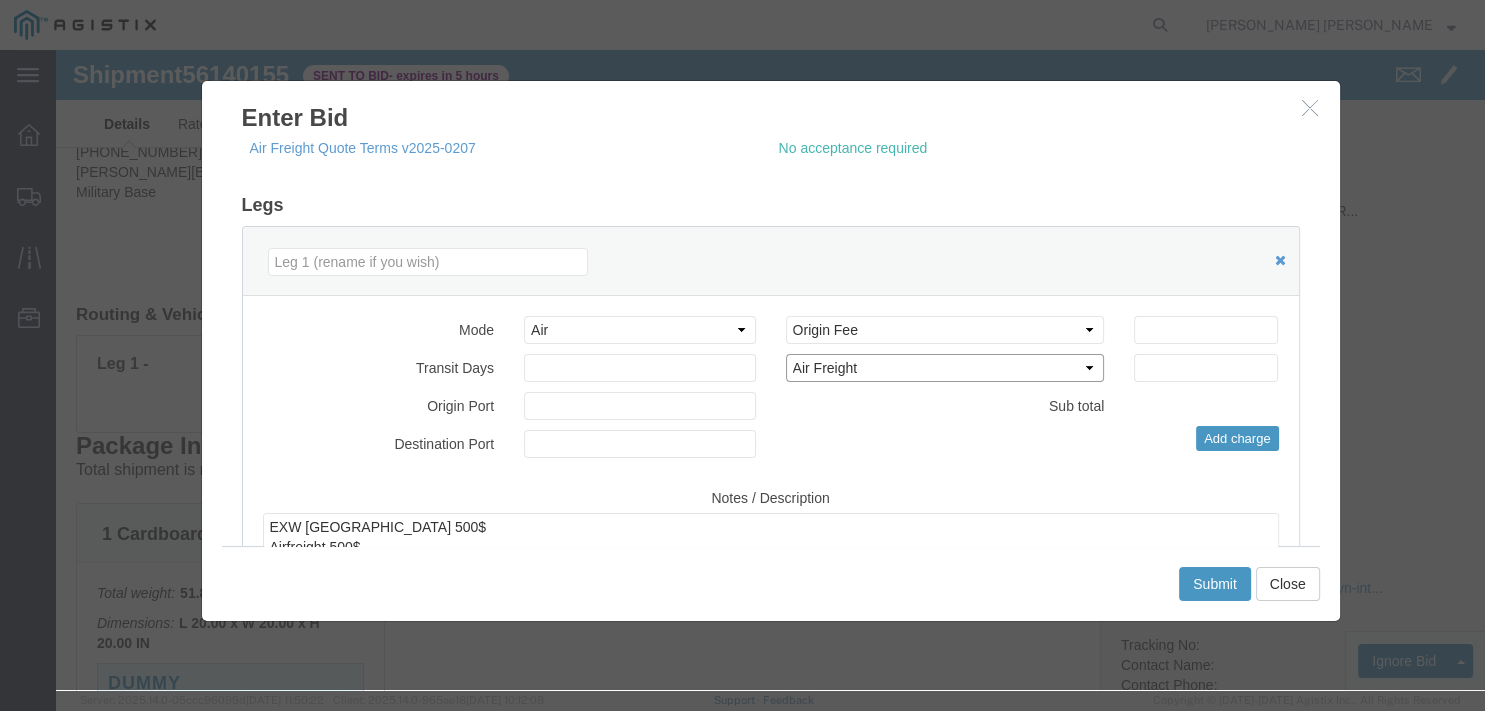 click on "Air Freight" 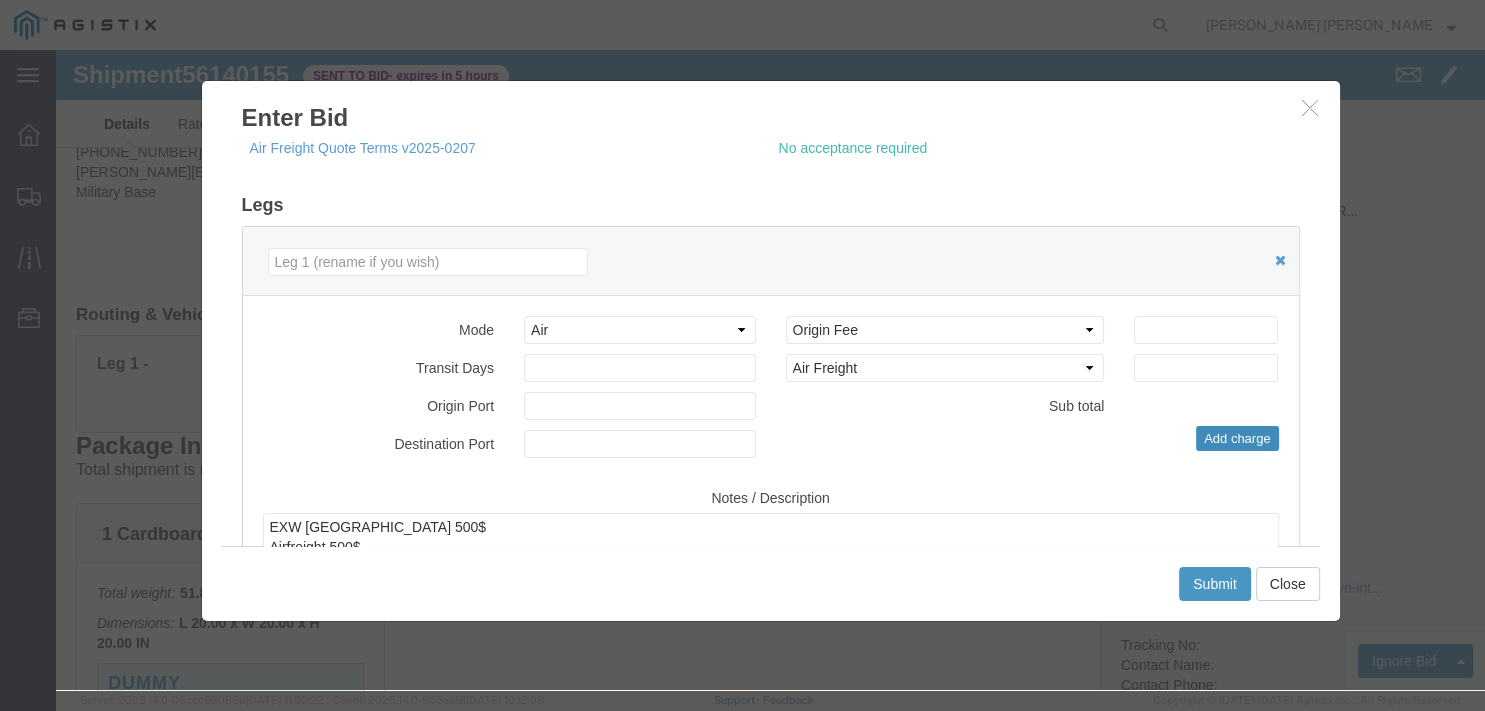 click on "Add charge" 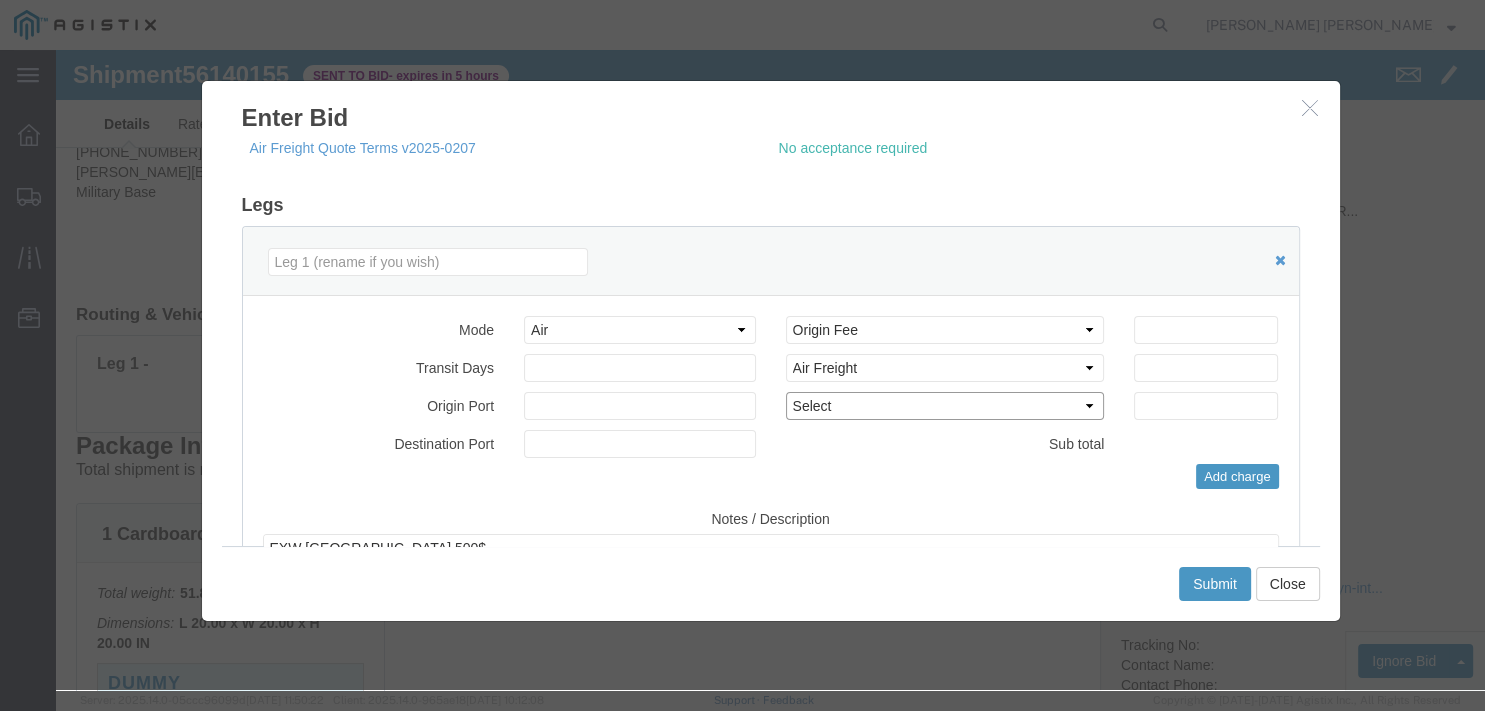 select on "CUST_EXPORT" 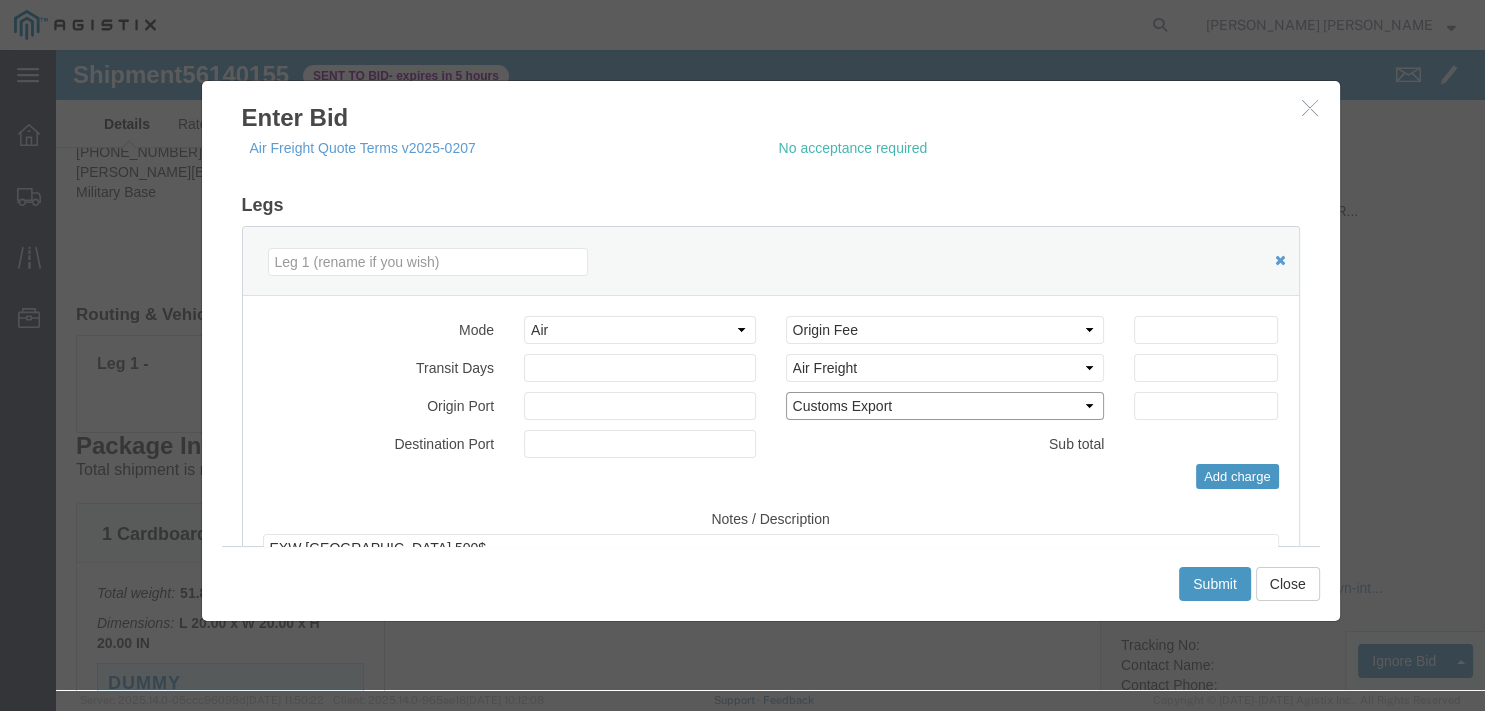 click on "Customs Export" 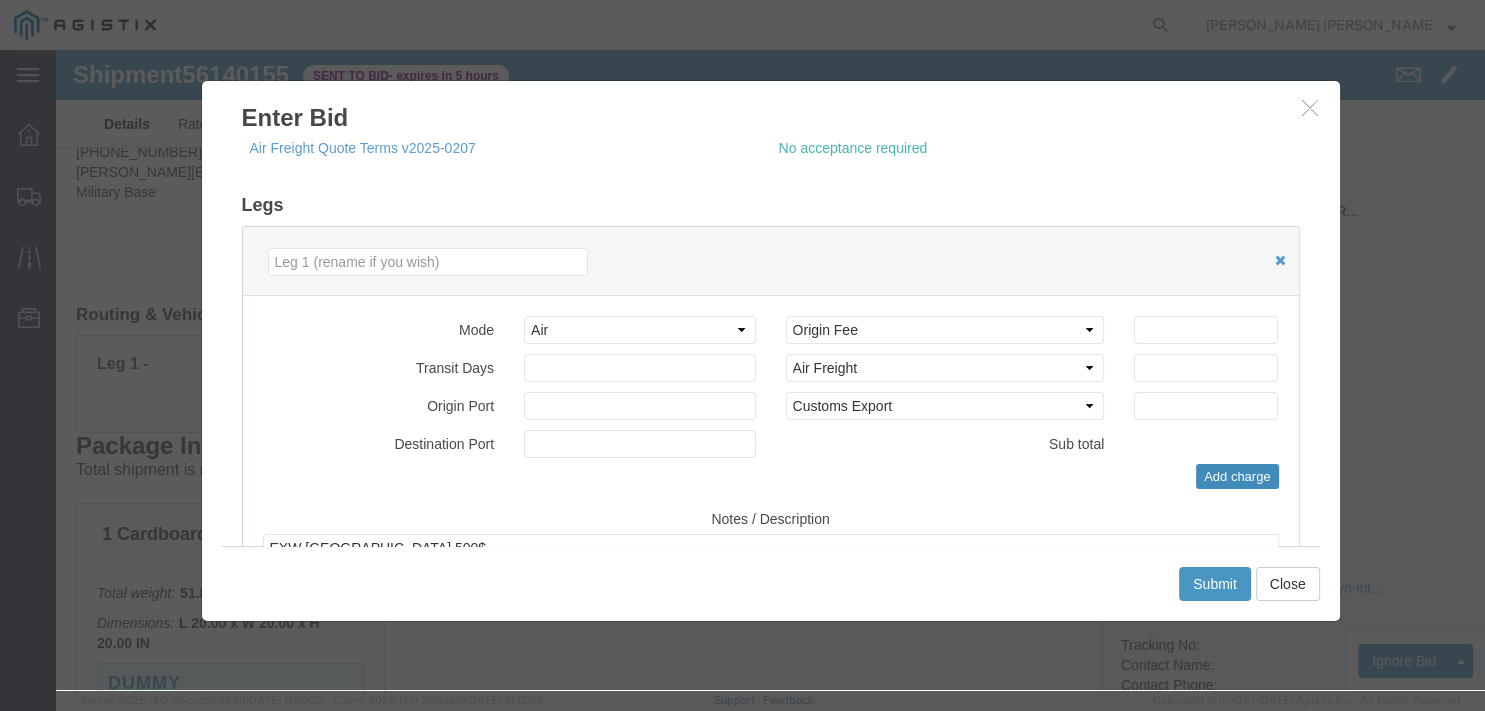 click on "Add charge" 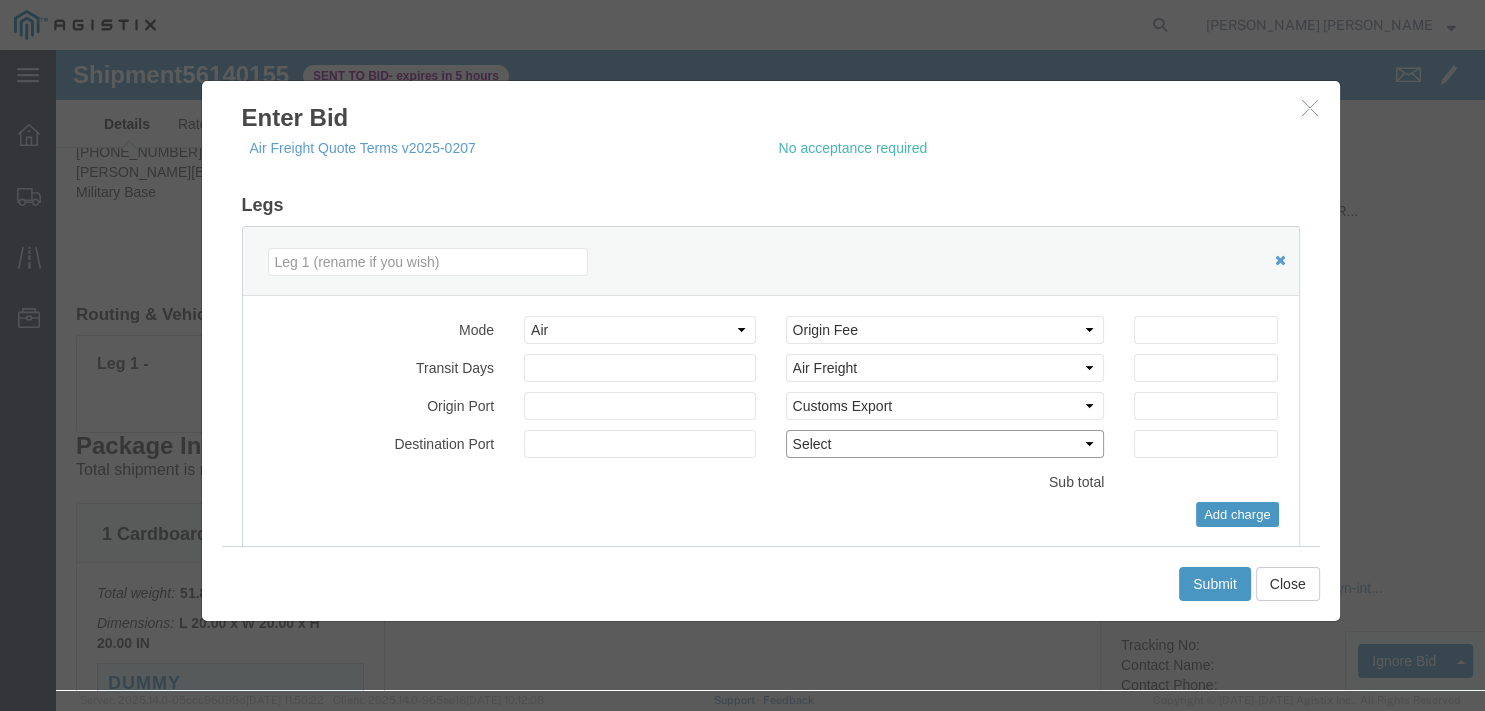 select on "DEST_DLVR_HANDLING" 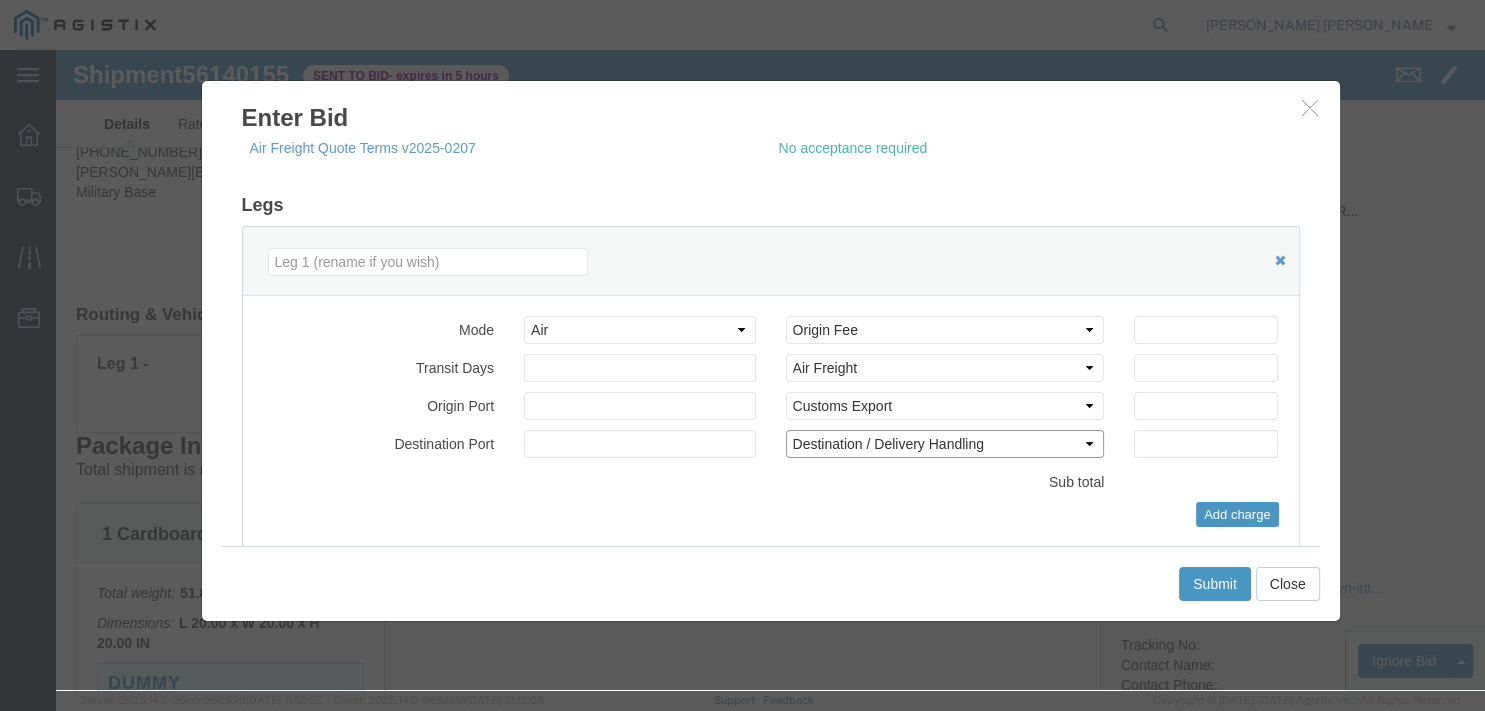 click on "Destination / Delivery Handling" 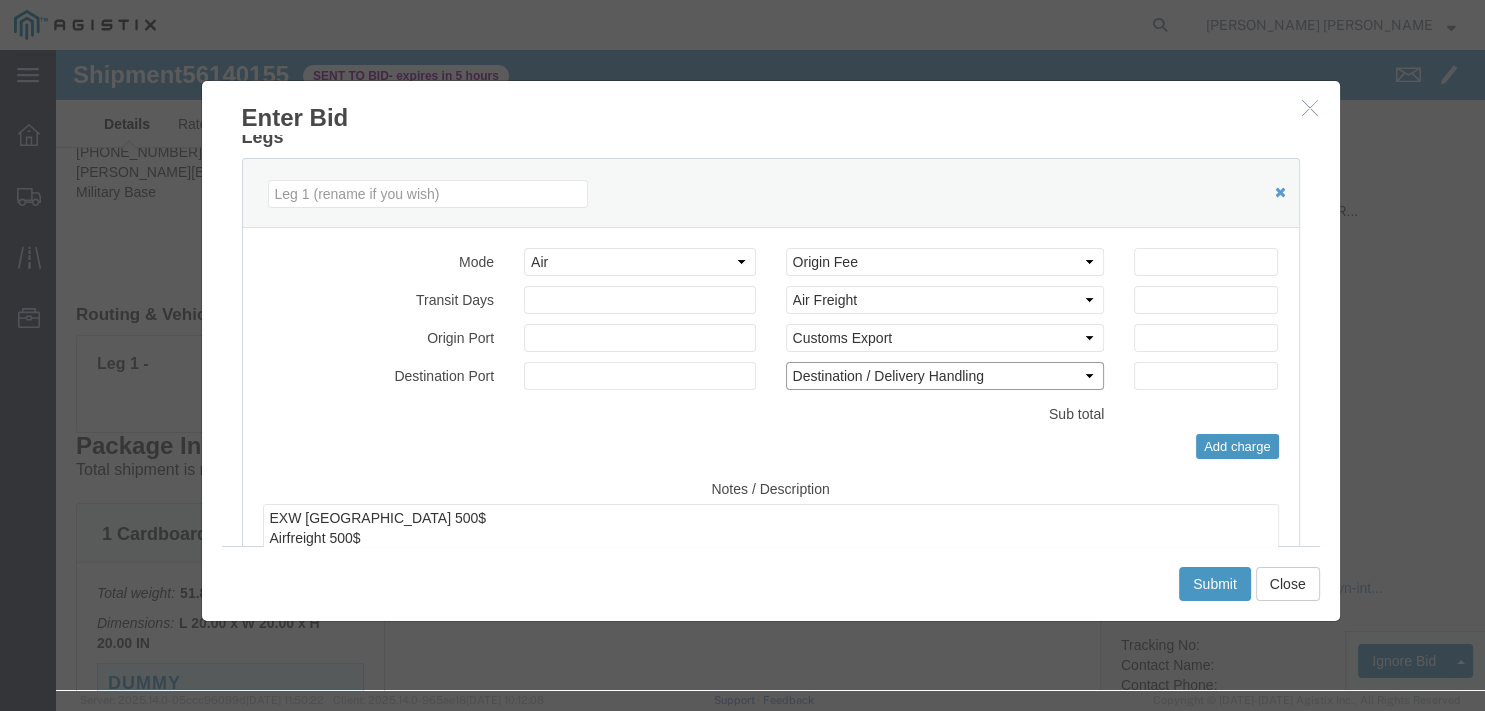 scroll, scrollTop: 354, scrollLeft: 0, axis: vertical 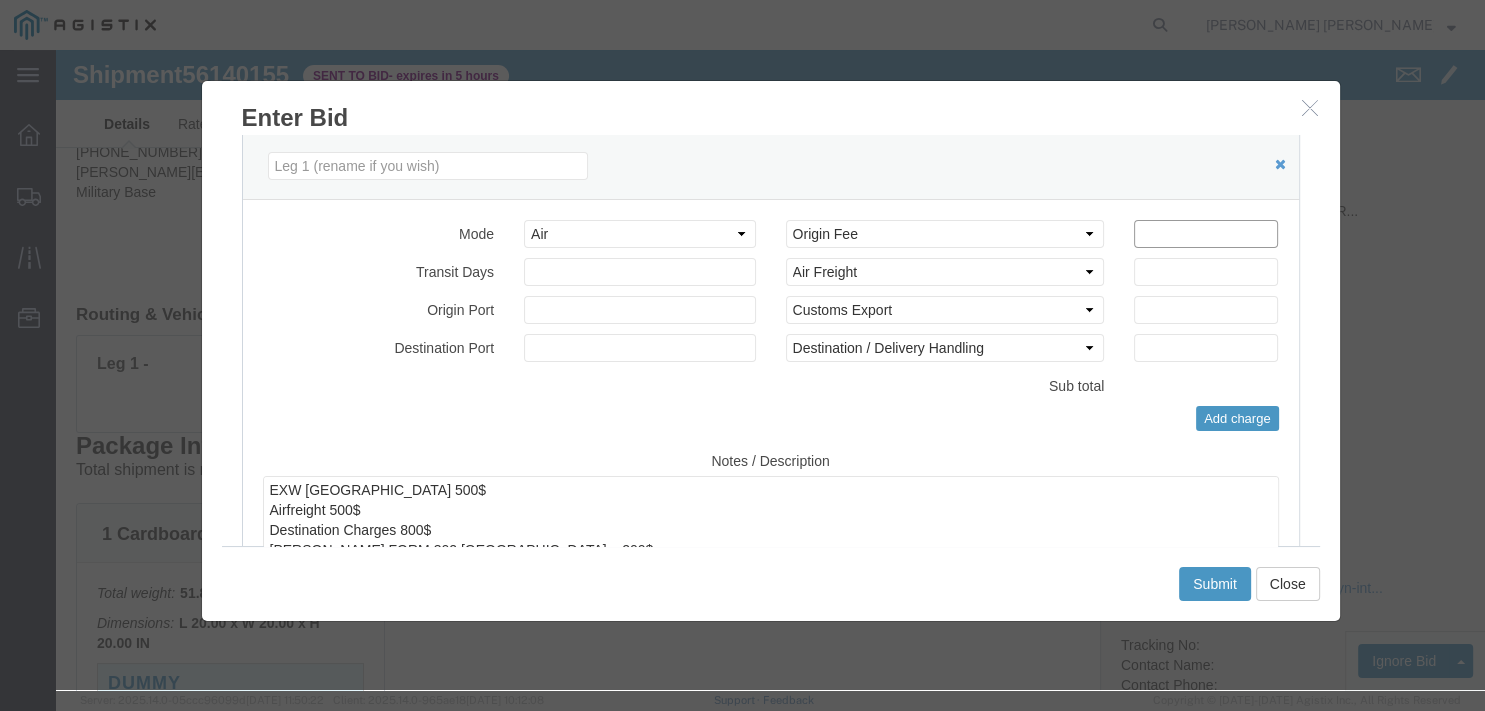 click 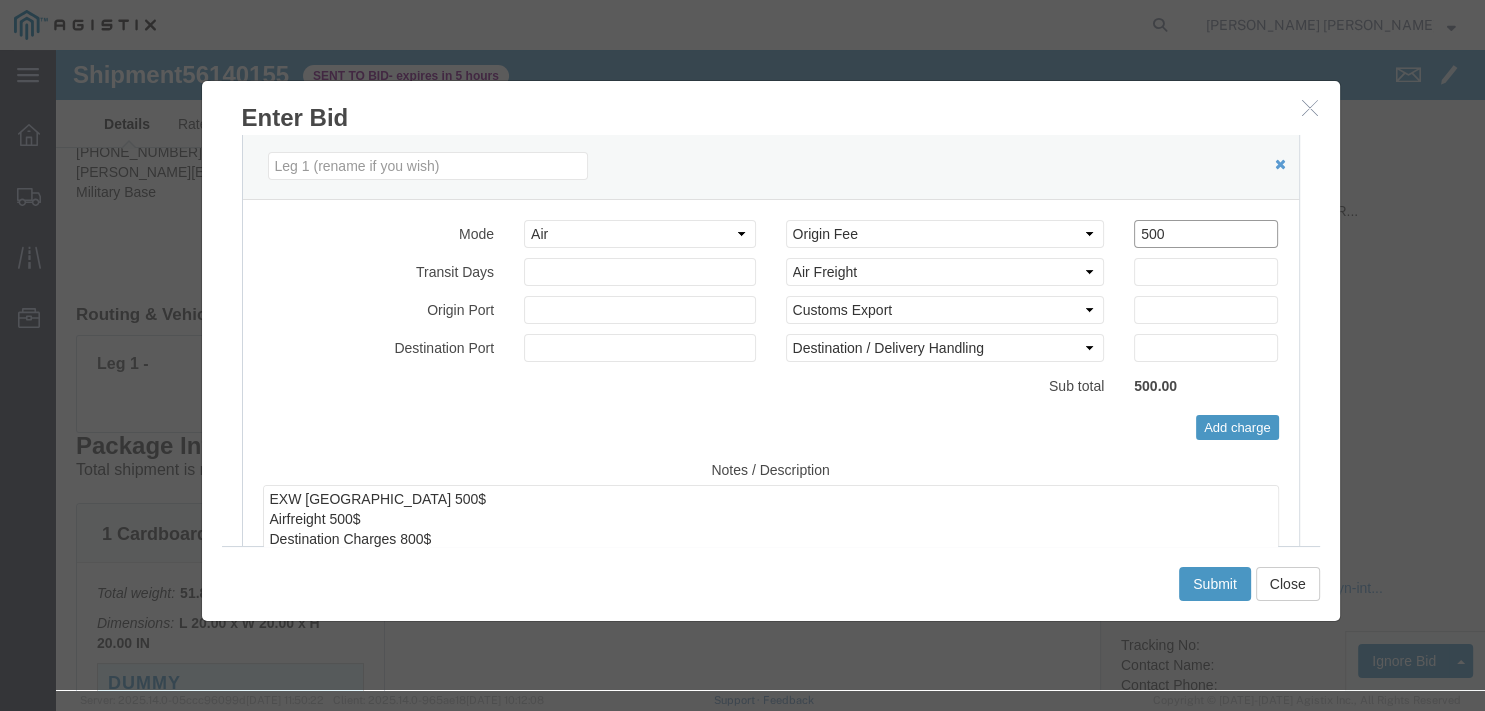 type on "500" 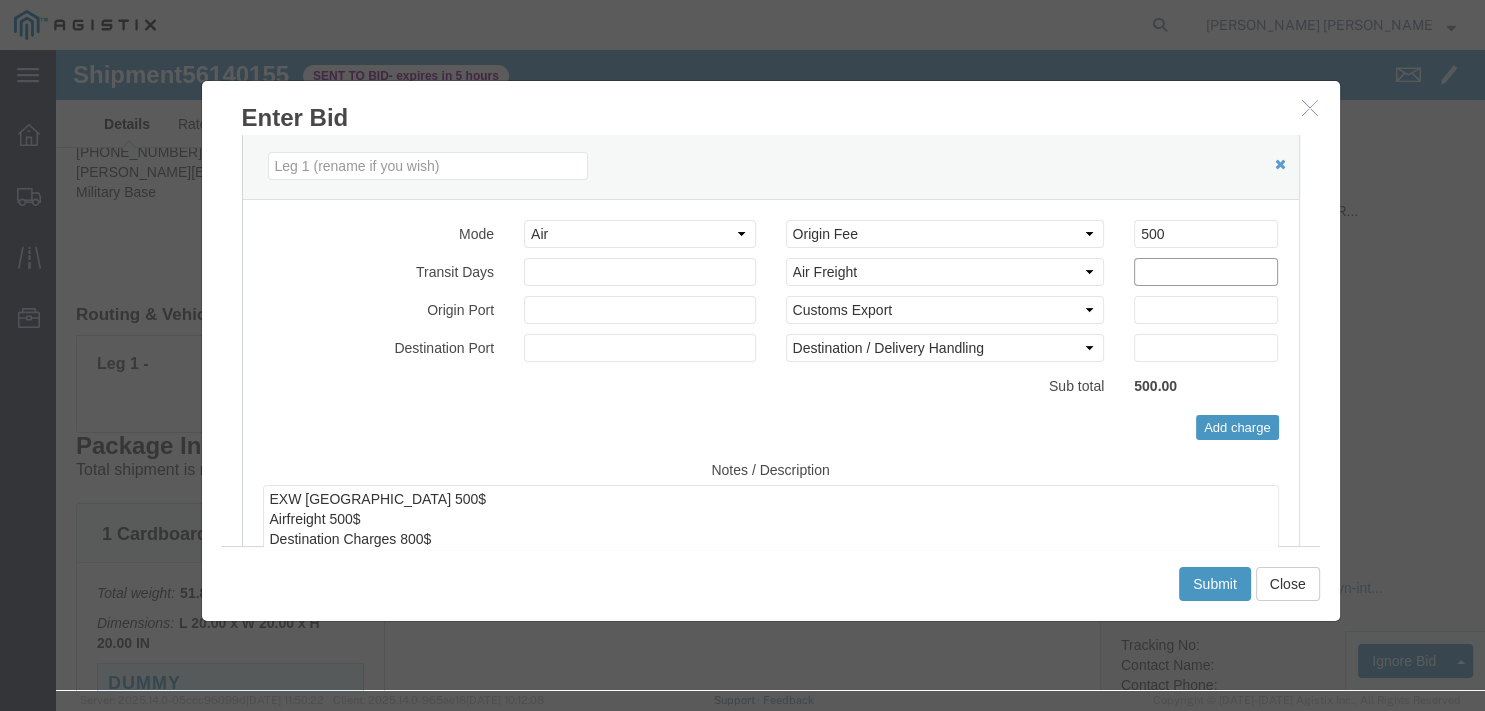 click 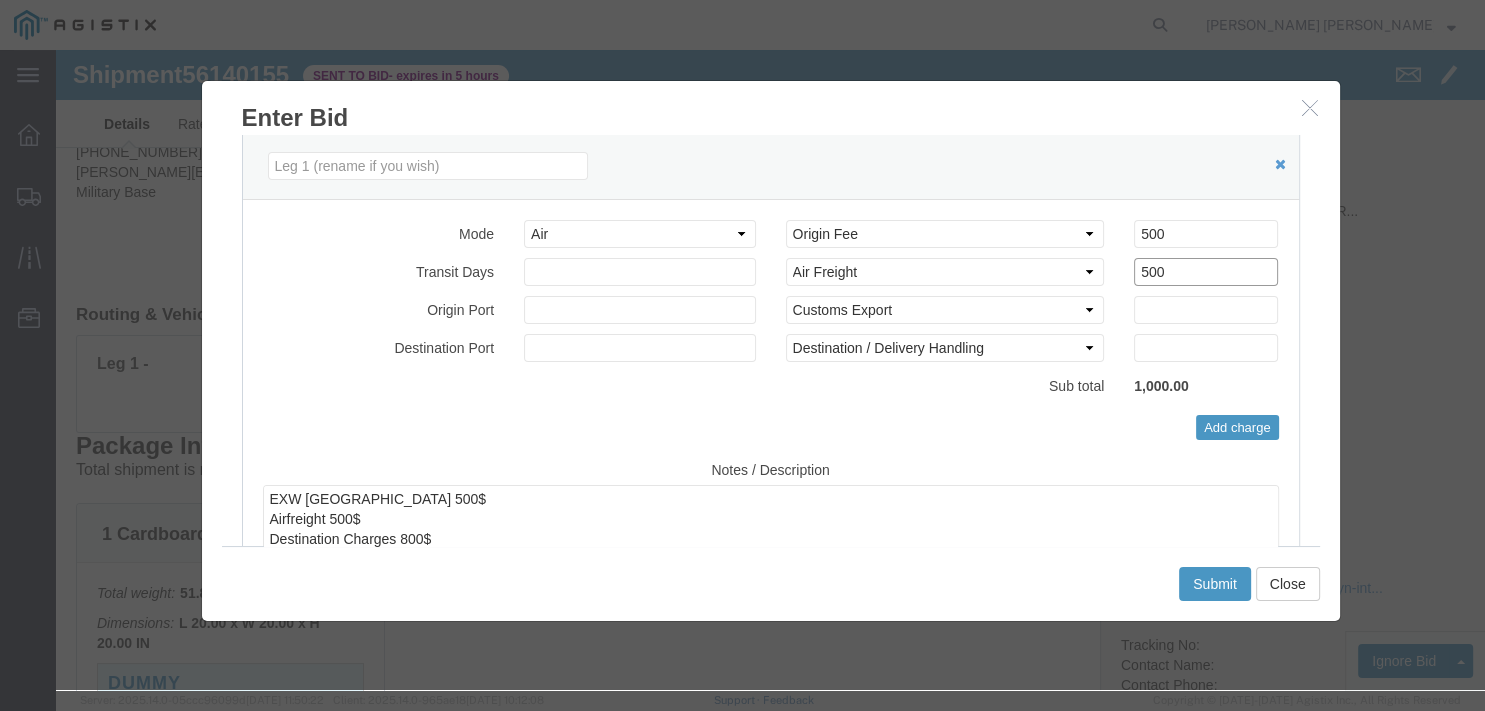 type on "500" 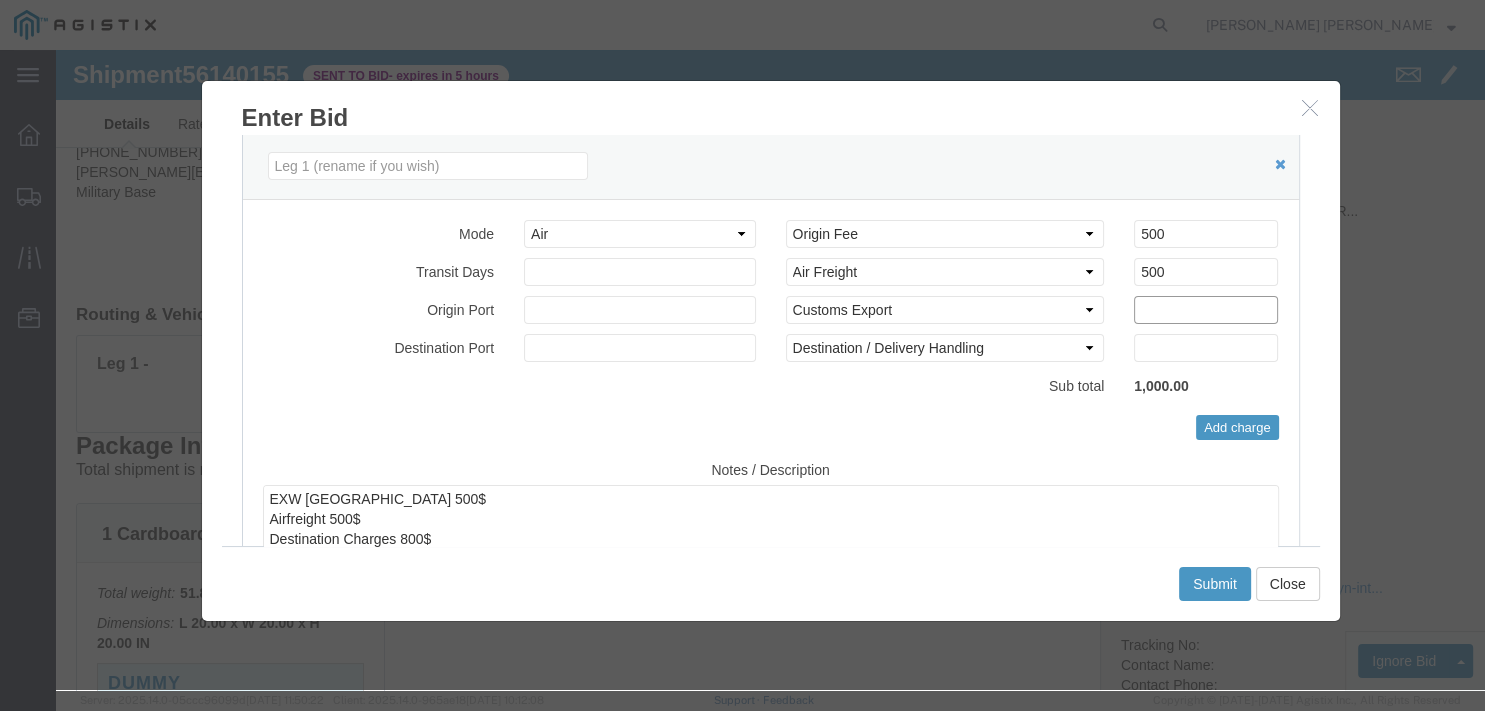 click 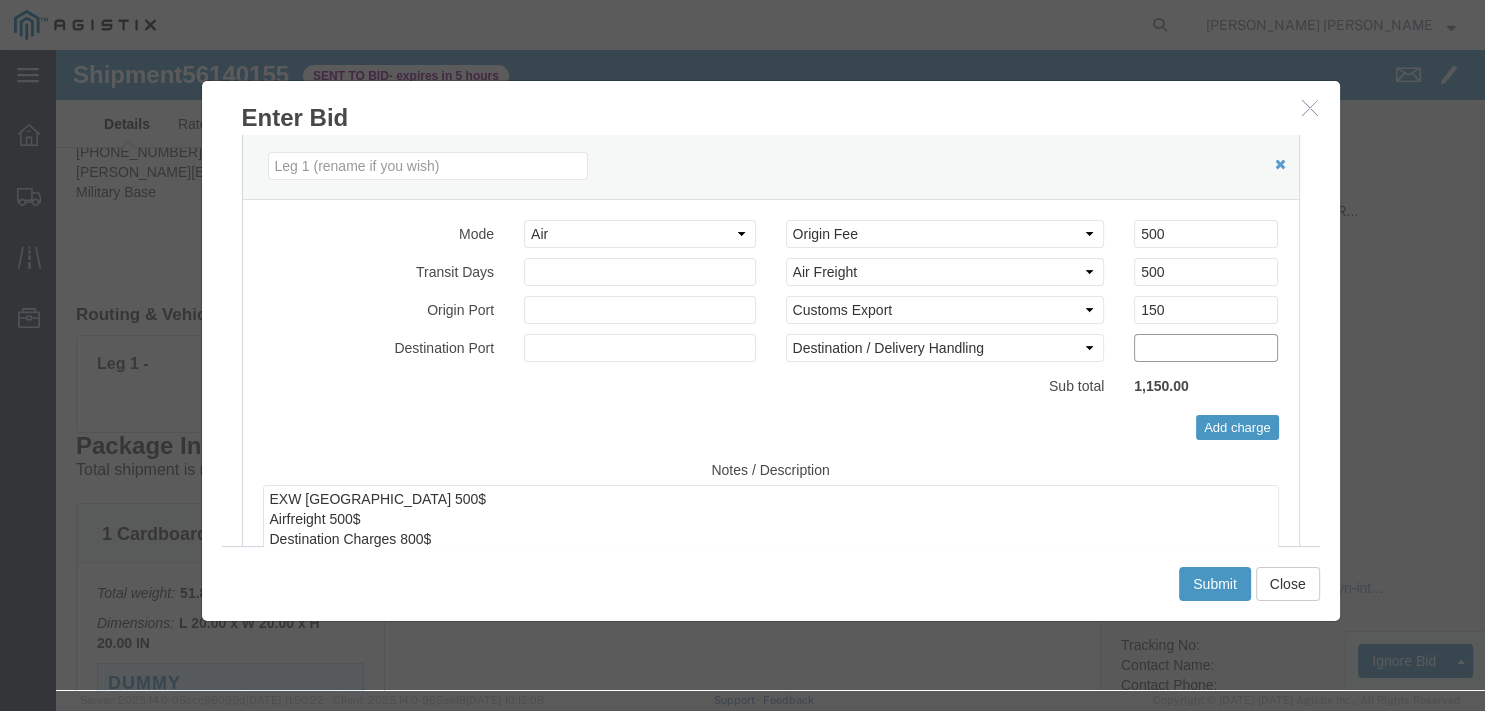 click 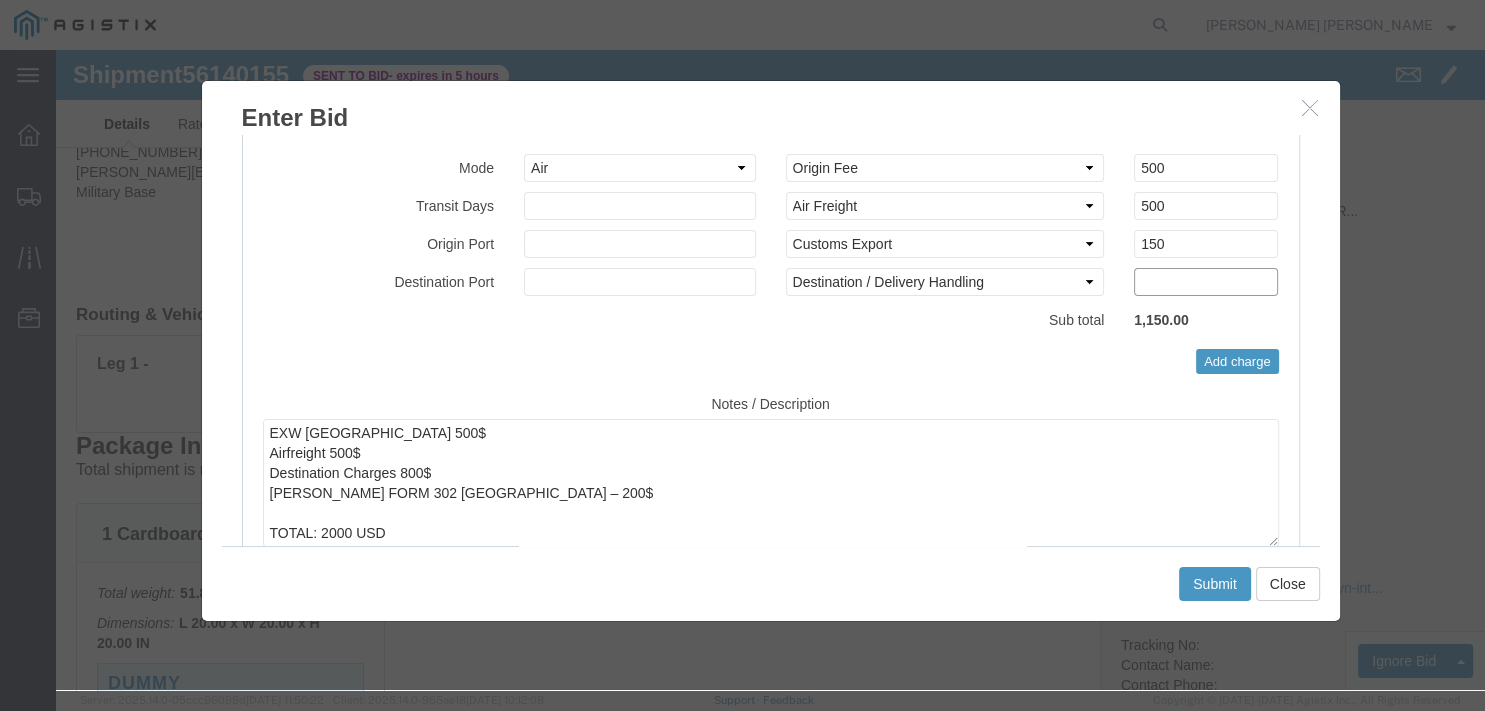 scroll, scrollTop: 450, scrollLeft: 0, axis: vertical 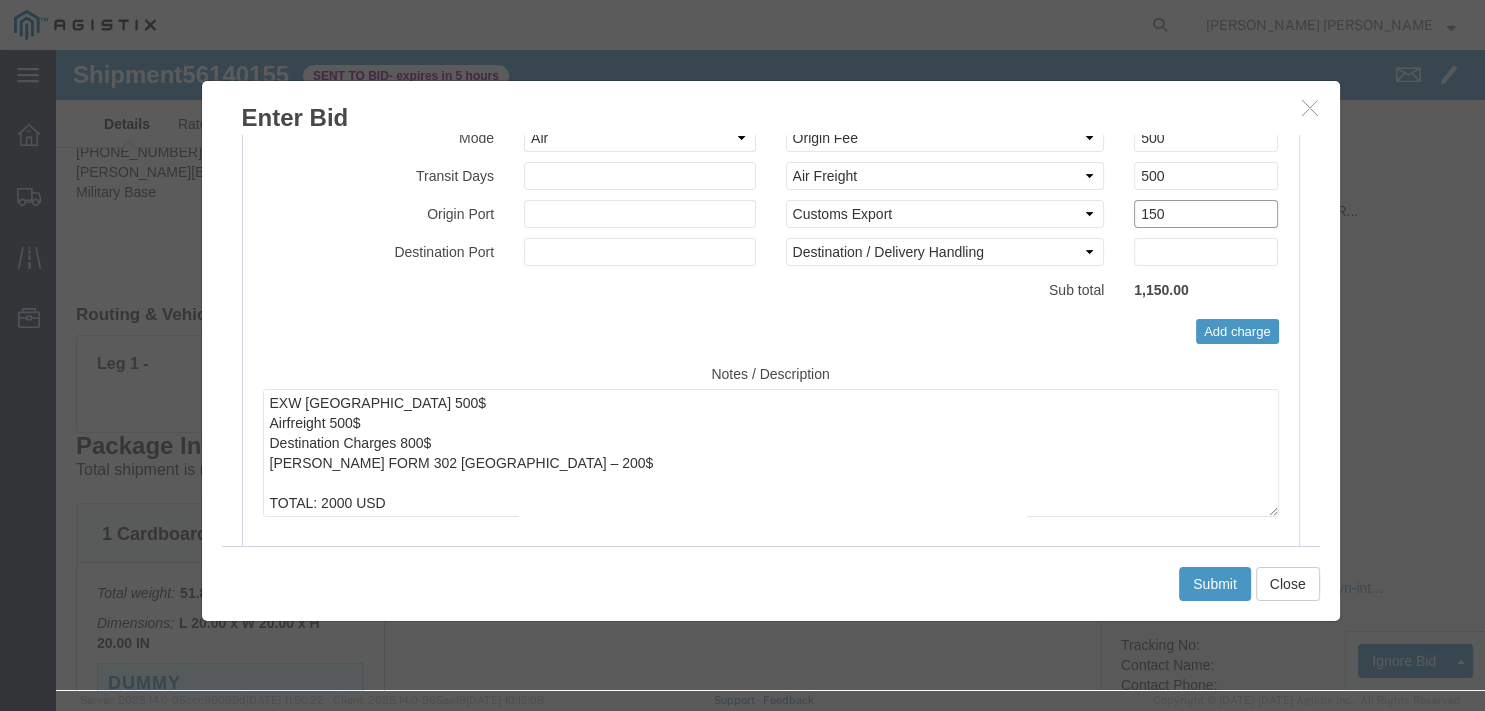 drag, startPoint x: 1112, startPoint y: 163, endPoint x: 959, endPoint y: 160, distance: 153.0294 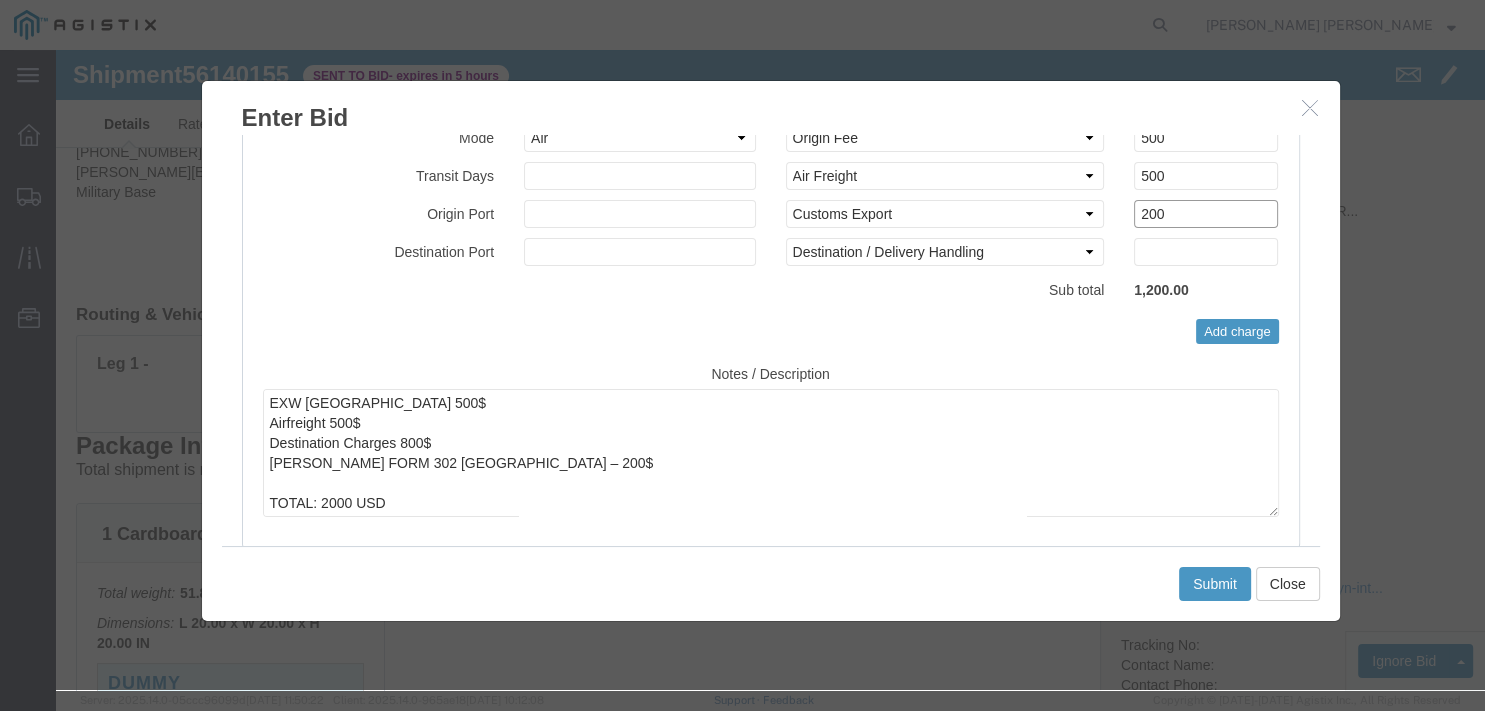 type on "200" 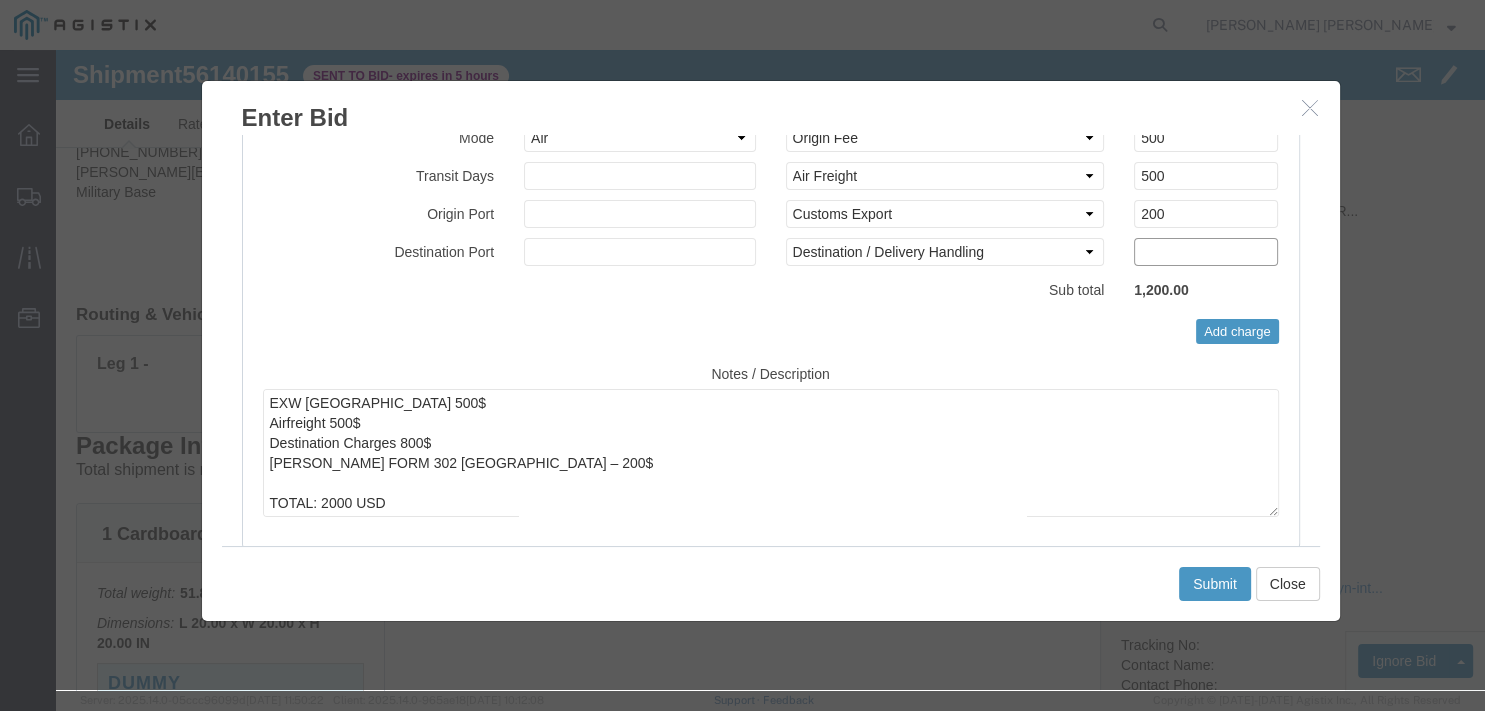 click 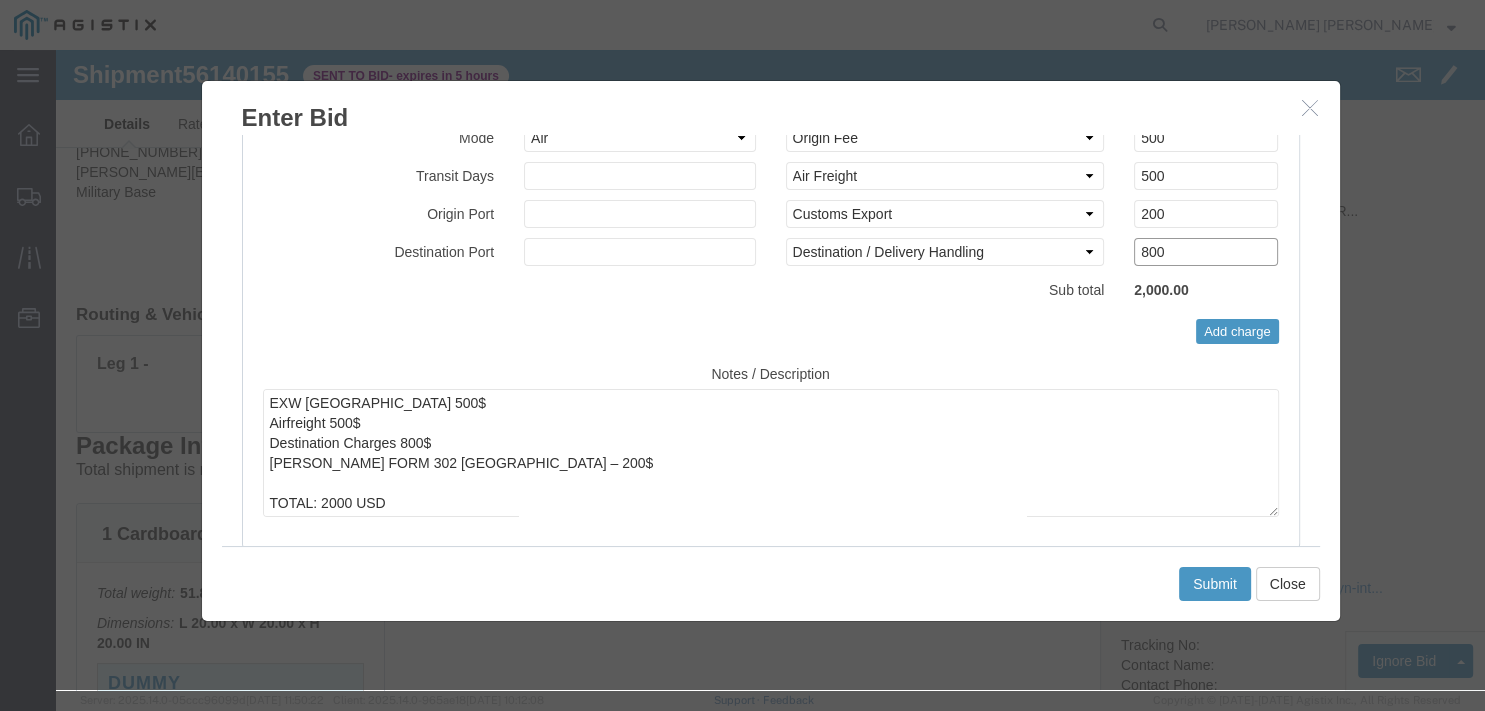type on "800" 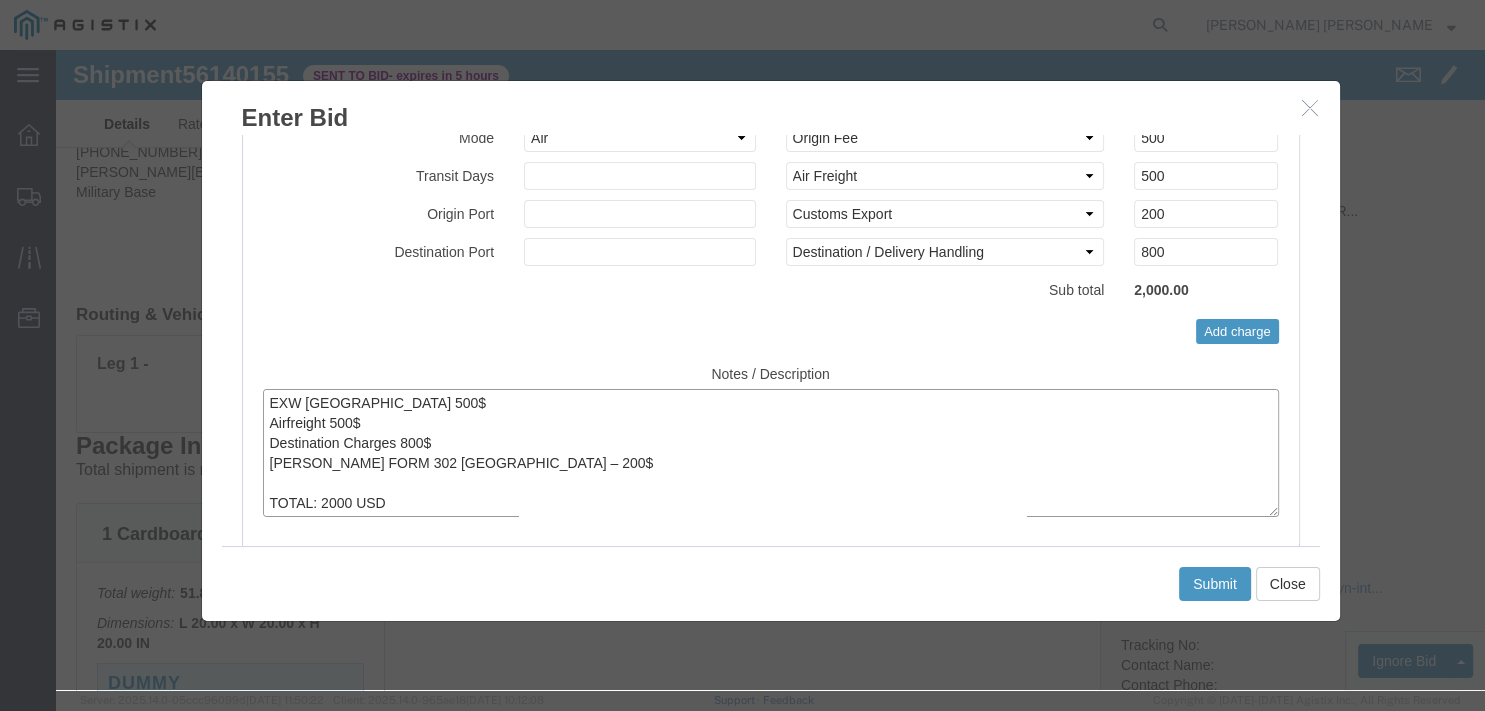 drag, startPoint x: 311, startPoint y: 448, endPoint x: 202, endPoint y: 323, distance: 165.84933 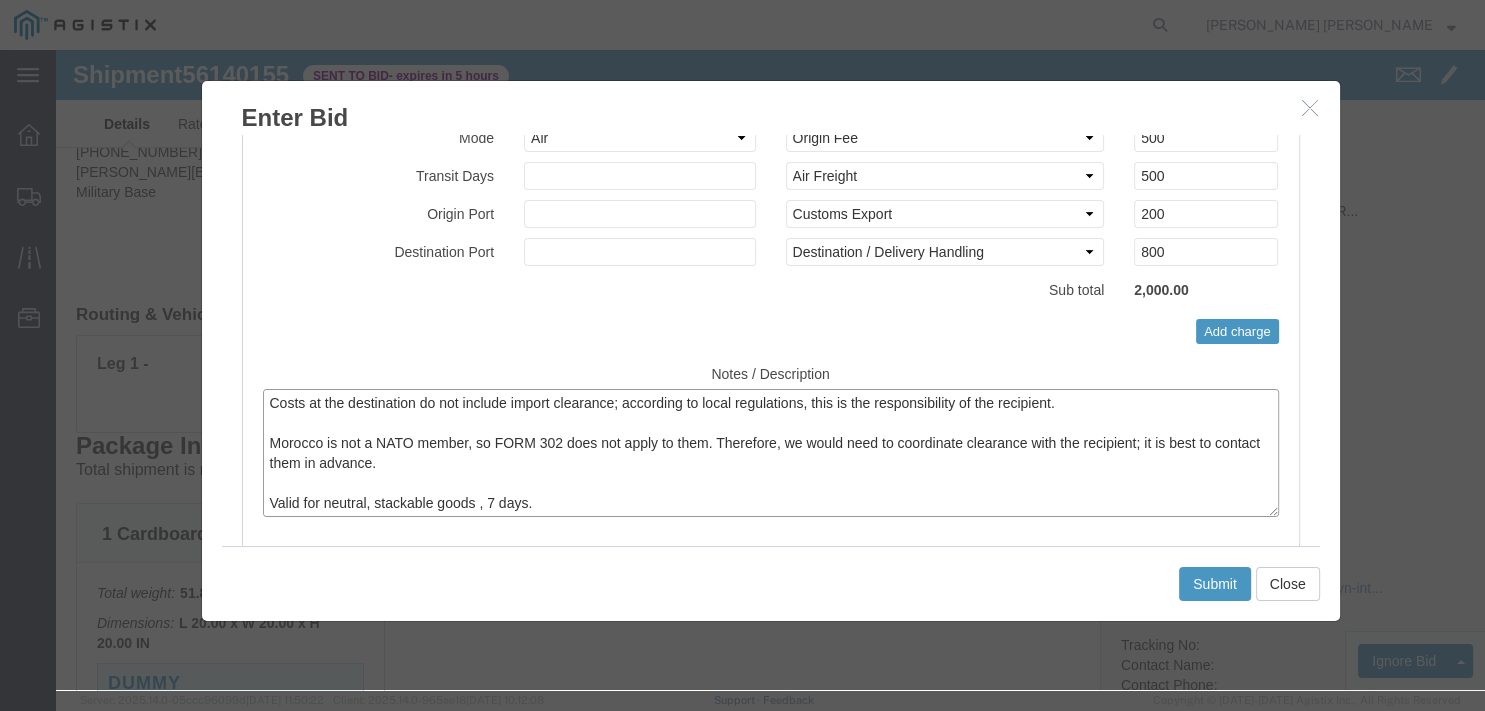 scroll, scrollTop: 40, scrollLeft: 0, axis: vertical 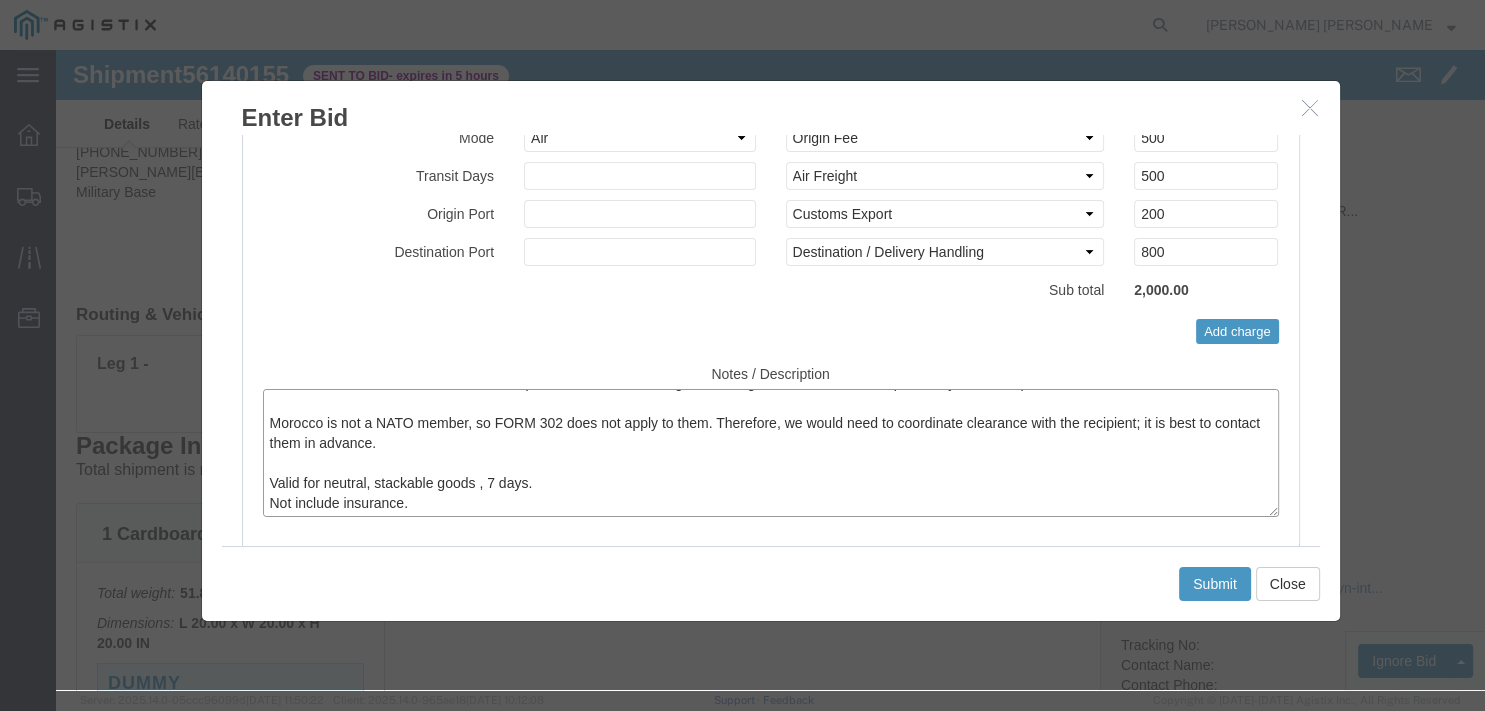 drag, startPoint x: 420, startPoint y: 410, endPoint x: 434, endPoint y: 432, distance: 26.076809 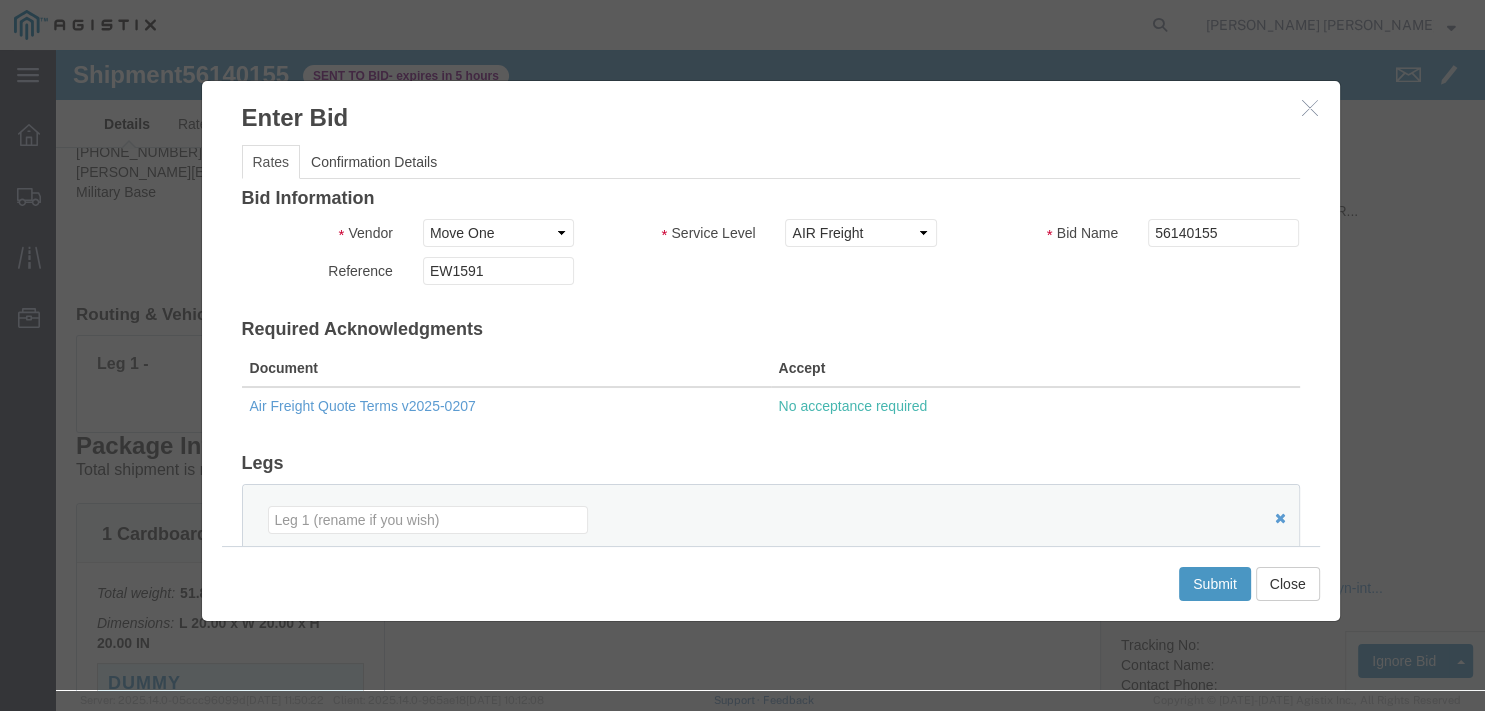 scroll, scrollTop: 518, scrollLeft: 0, axis: vertical 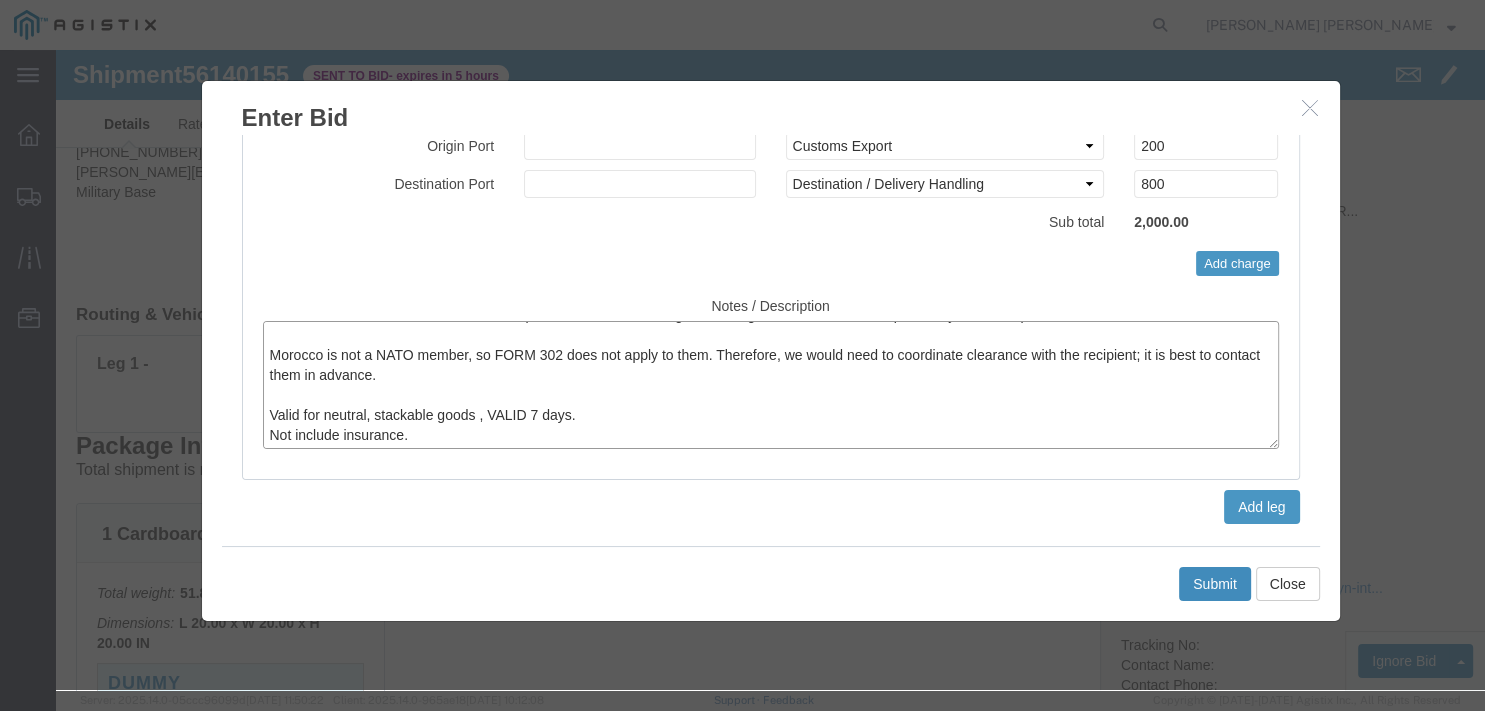 type on "Costs at the destination do not include import clearance; according to local regulations, this is the responsibility of the recipient.
Morocco is not a NATO member, so FORM 302 does not apply to them. Therefore, we would need to coordinate clearance with the recipient; it is best to contact them in advance.
Valid for neutral, stackable goods , VALID 7 days.
Not include insurance." 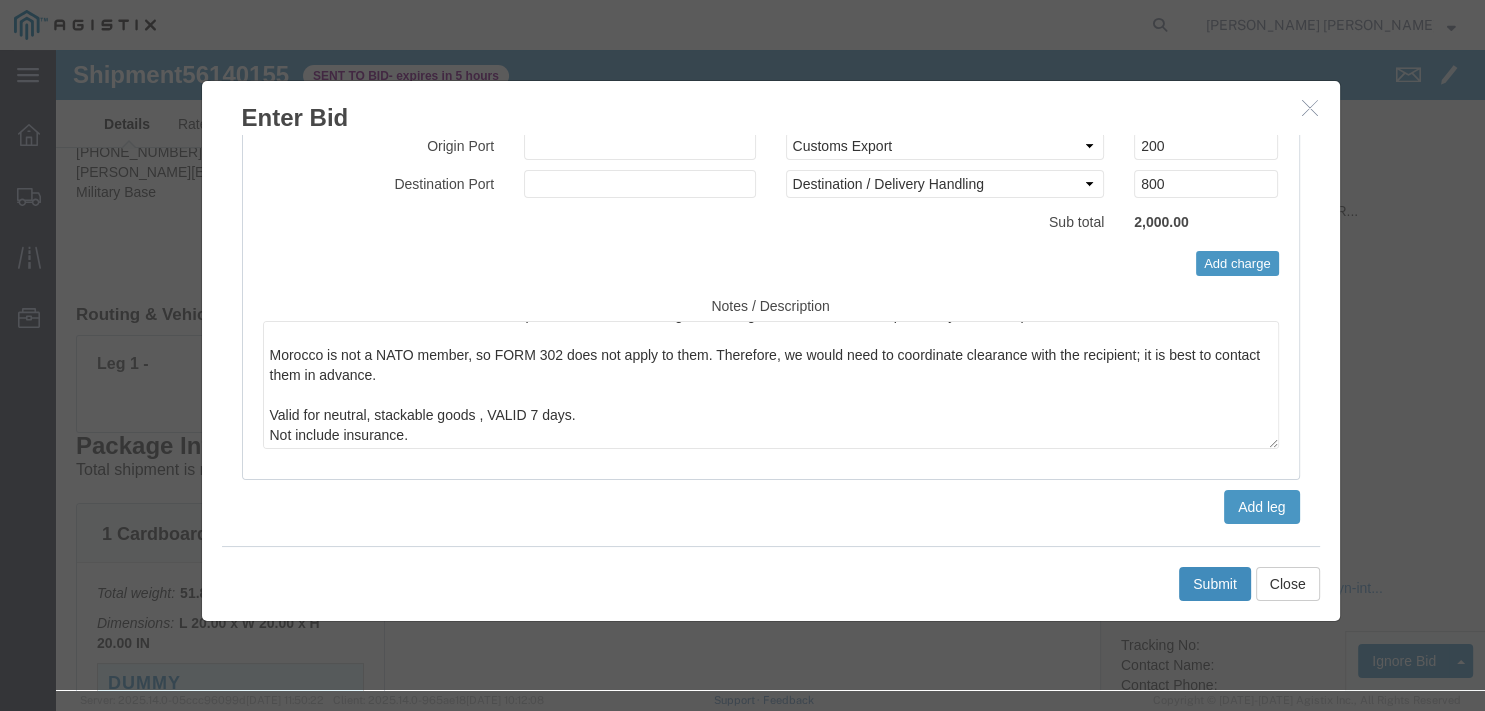 click on "Submit" 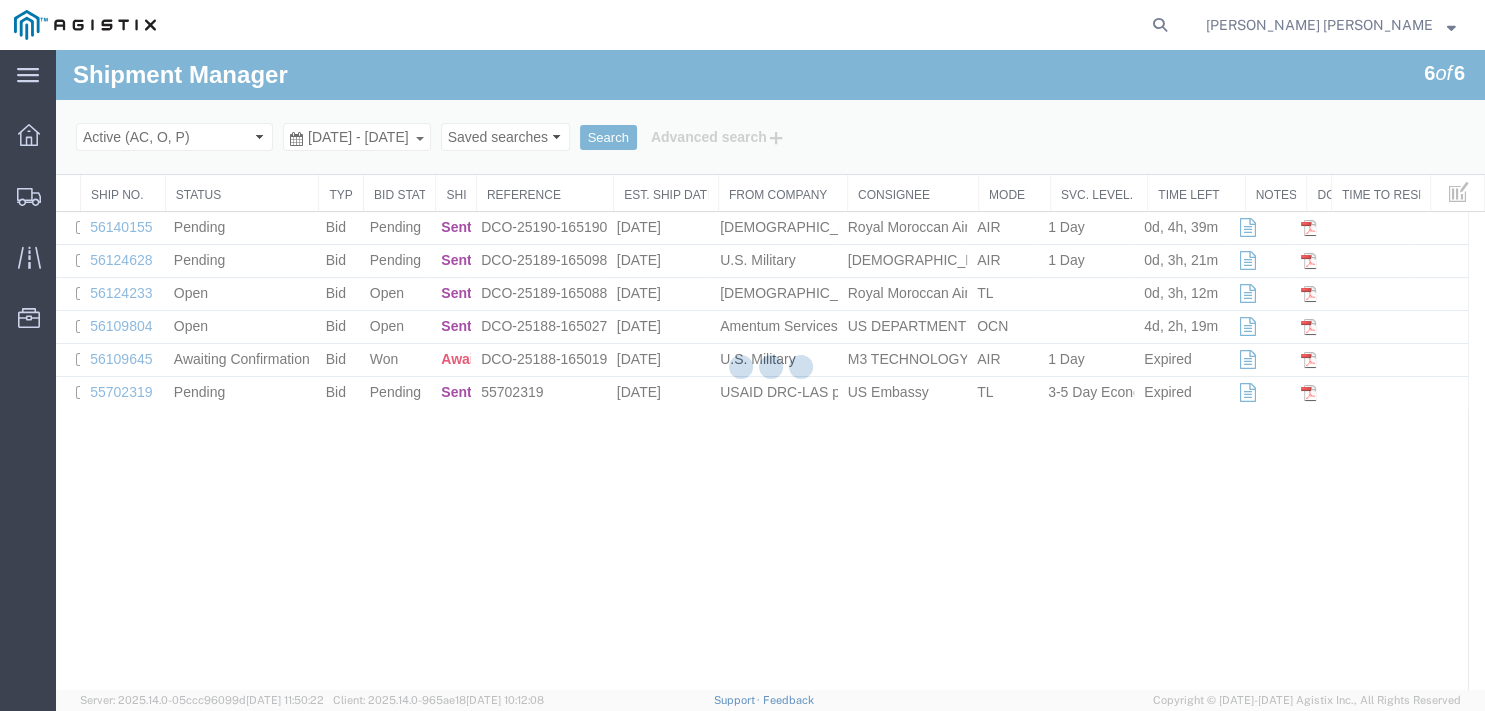 scroll, scrollTop: 0, scrollLeft: 0, axis: both 